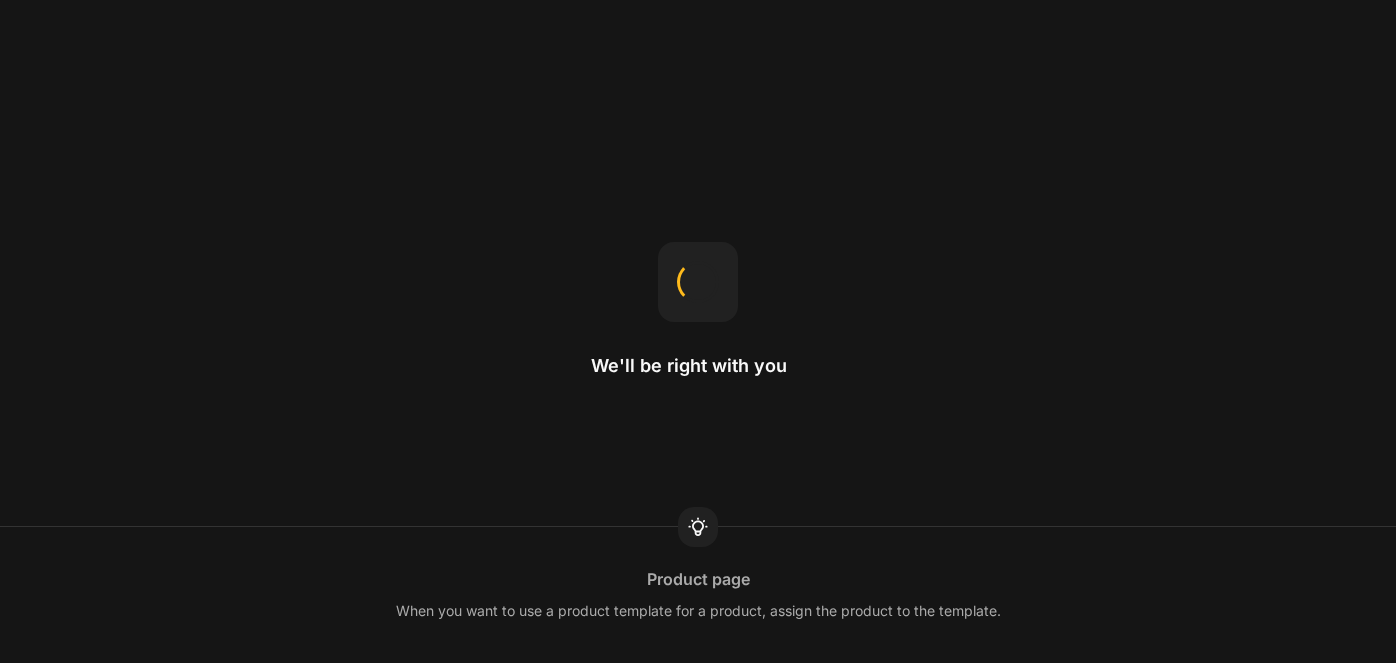 scroll, scrollTop: 0, scrollLeft: 0, axis: both 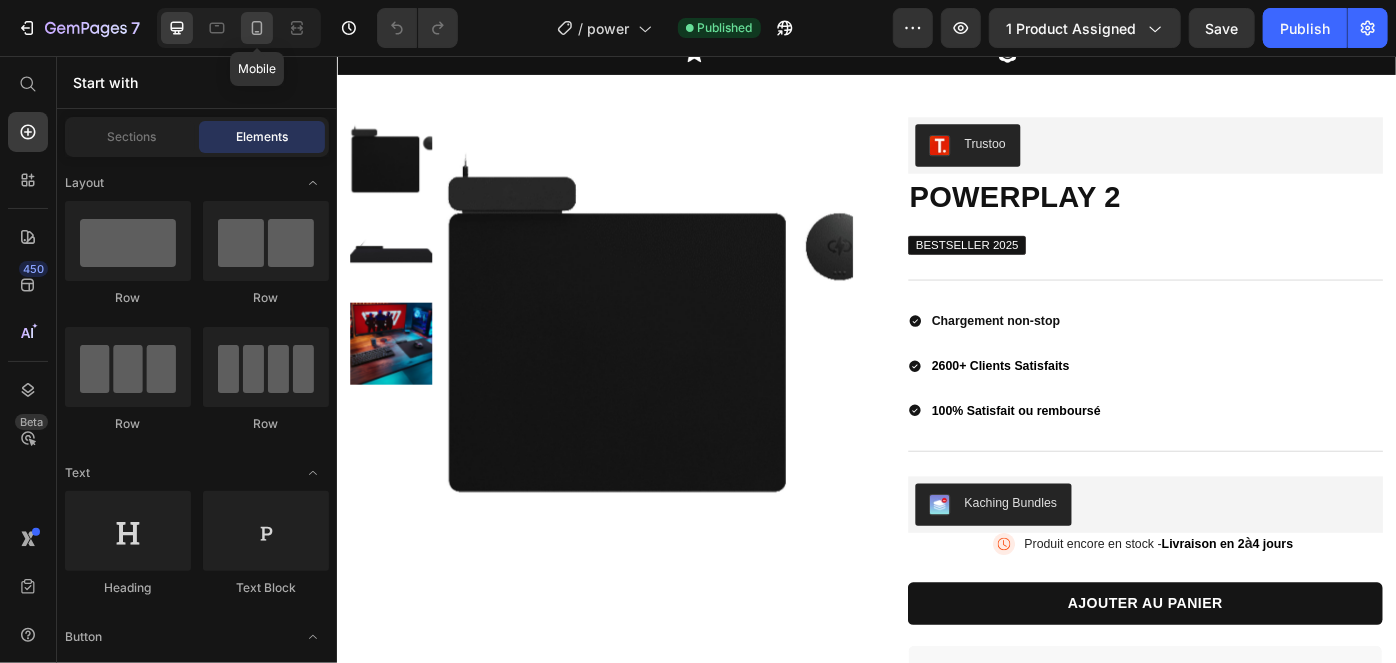 click 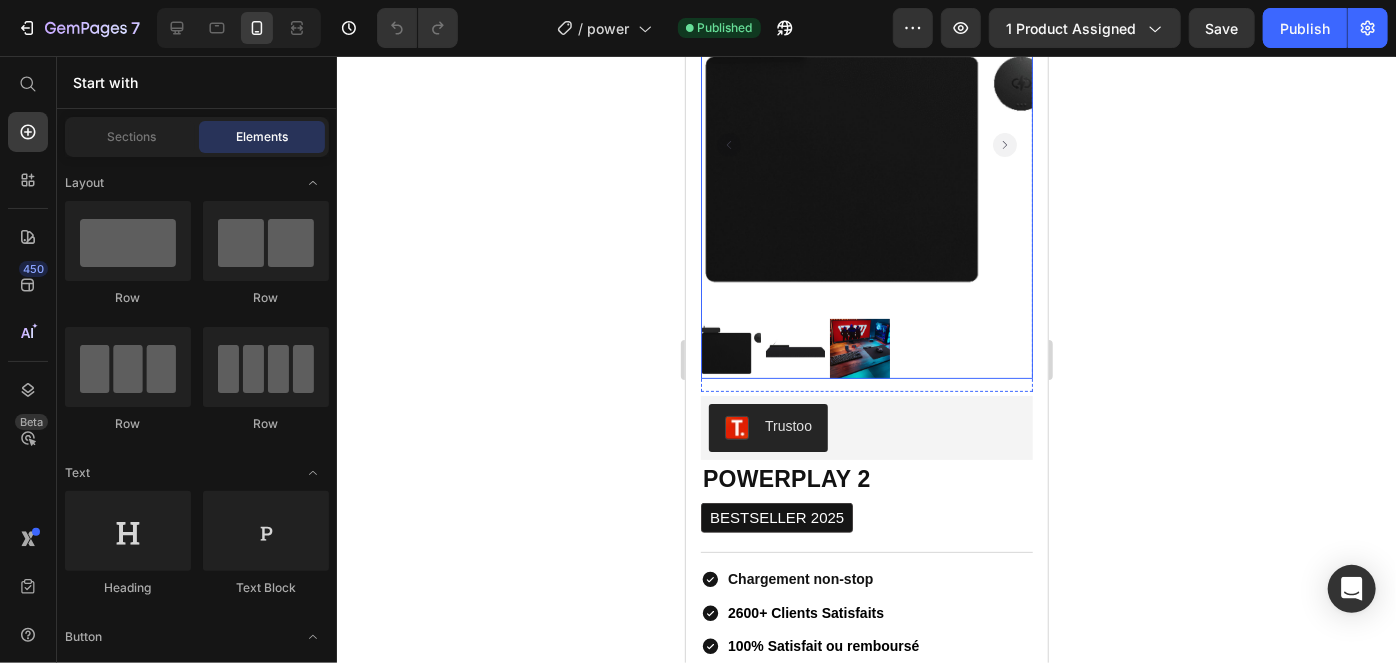 scroll, scrollTop: 268, scrollLeft: 0, axis: vertical 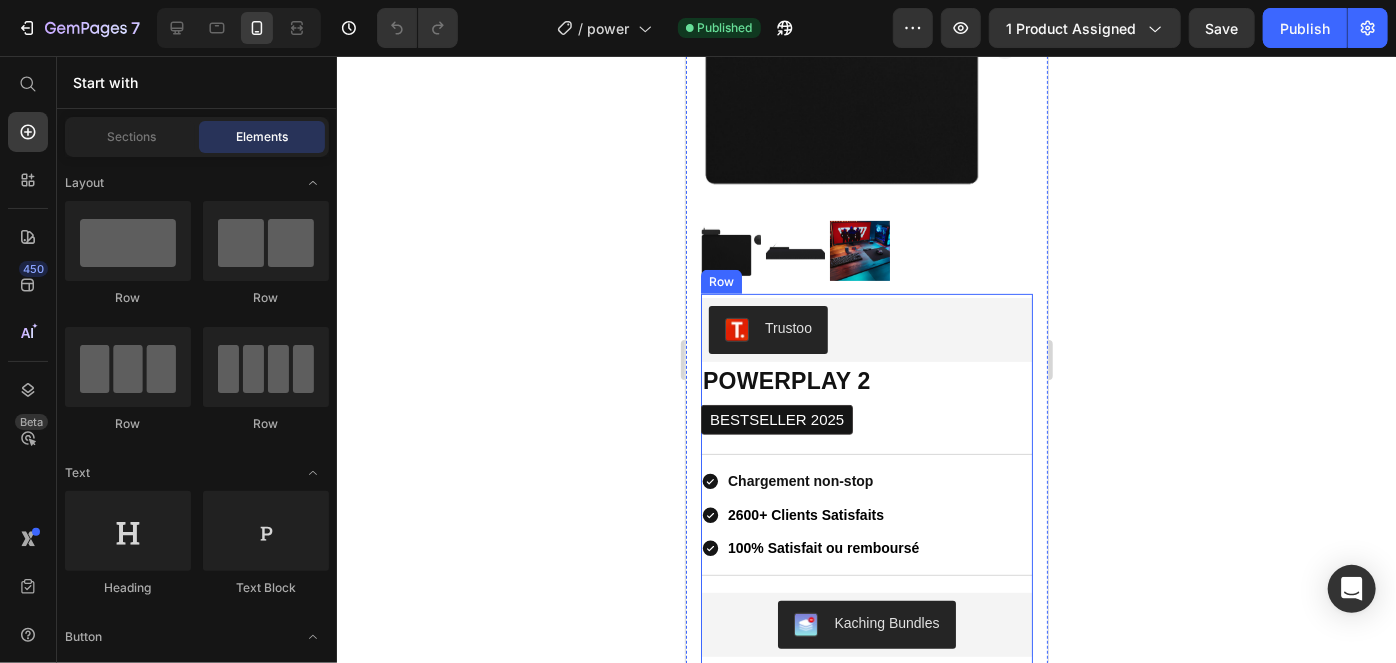 click on "Trustoo Trustoo POWERPLAY 2 Product Title BESTSELLER 2025 Product Badge                Title Line Chargement non-stop 2600+ Clients Satisfaits 100% Satisfait ou remboursé Item List                Title Line Kaching Bundles Kaching Bundles Image Produit encore en stock -  Livraison en 2  à  4 jours Text Block Advanced List AJOUTER AU PANIER Product Cart Button Image Icon Icon Icon Icon Icon Icon List J'adore l'élégance et la finesse de ce tapis de souris ! Il est bien plus grand que je ne le pensais, ce qui est un plus. J'adore pouvoir jouer sans que ma souris ne me lâche ou que je sois ralenti par une batterie faible. Cela fait maintenant deux semaines et jusqu'ici tout va bien ! Text Block
Icon [PERSON_NAME]  Acheteur Vérifié Text Block Row Row
Livraison & Retours
Dans la Boîte
Caractéristique Accordion" at bounding box center [866, 795] 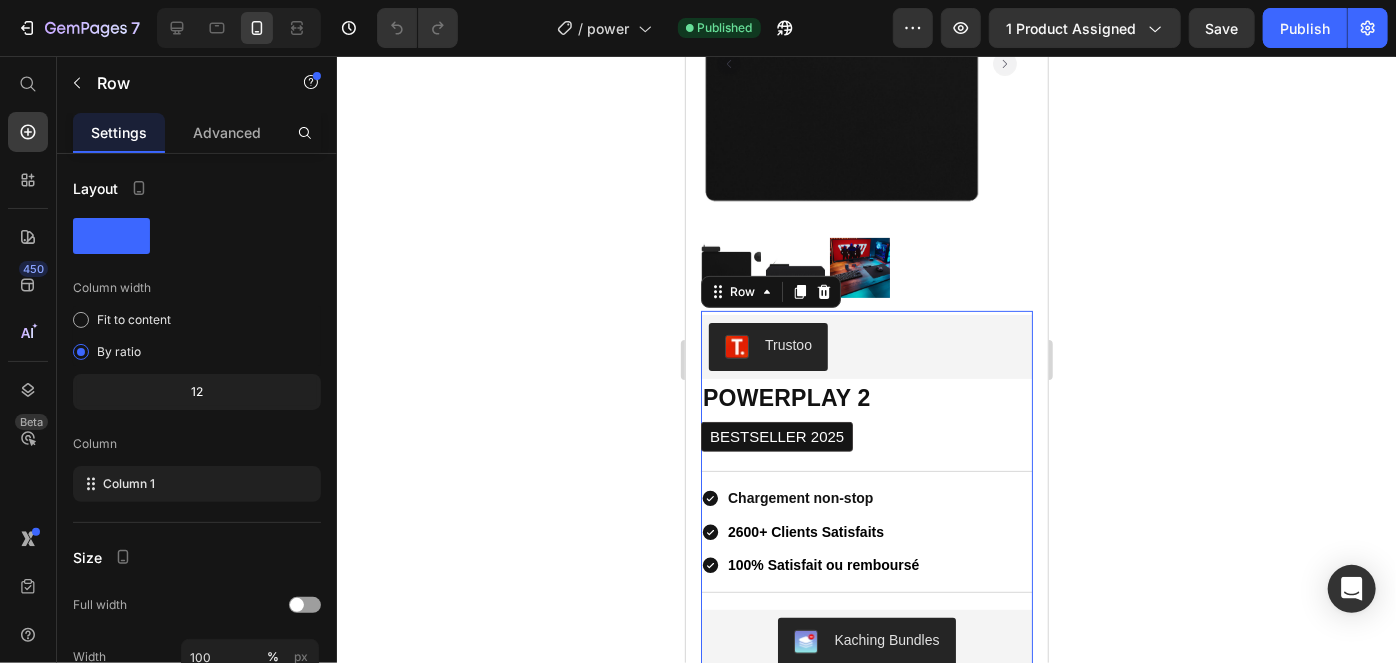 scroll, scrollTop: 219, scrollLeft: 0, axis: vertical 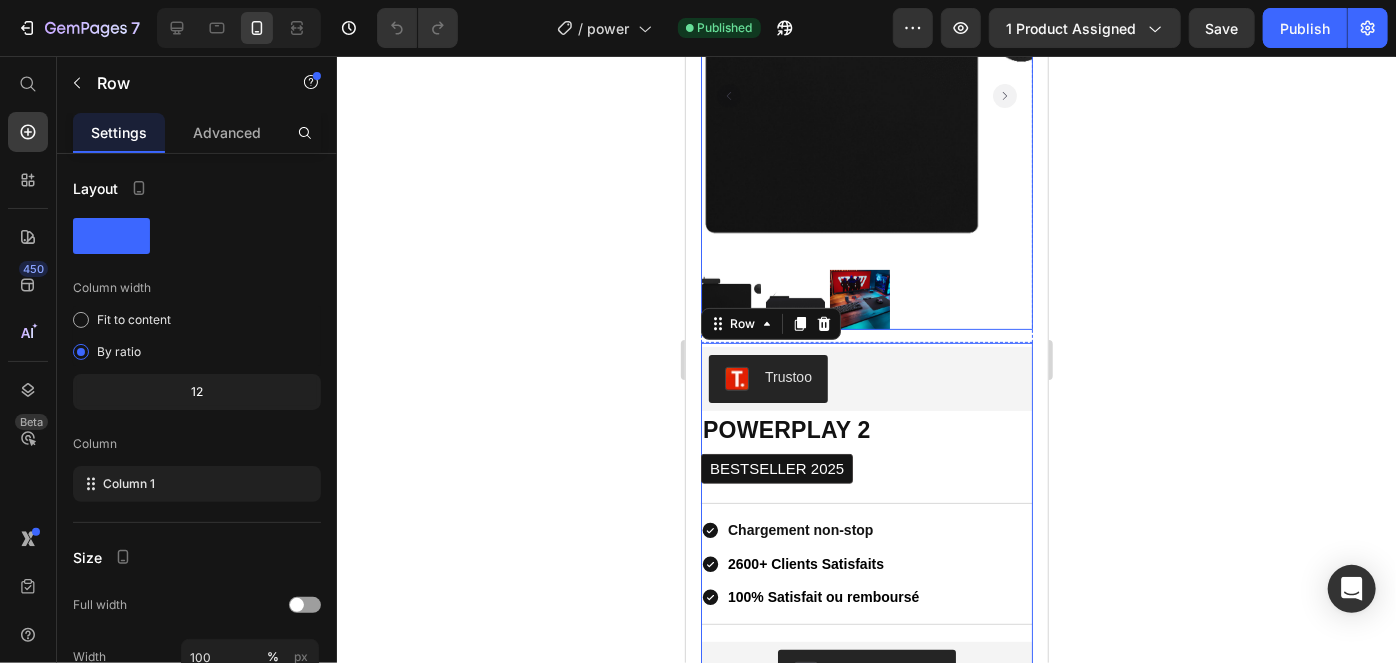 click at bounding box center (866, 299) 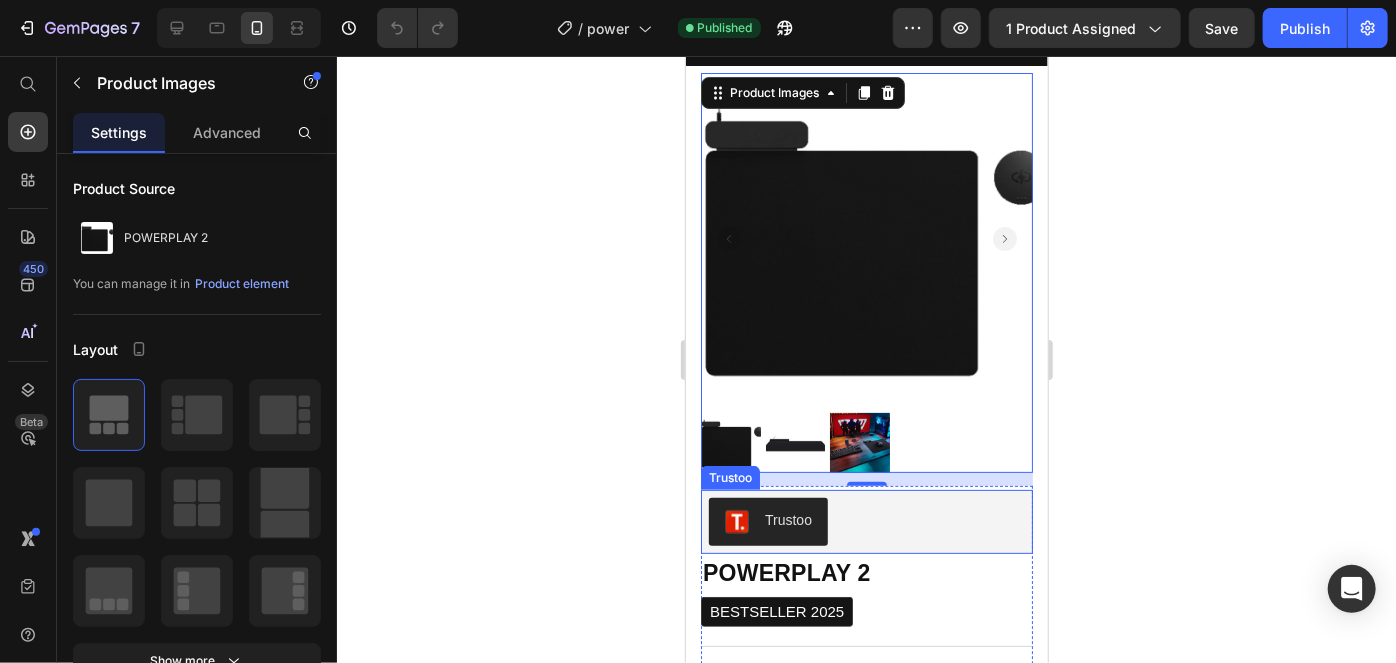 scroll, scrollTop: 157, scrollLeft: 0, axis: vertical 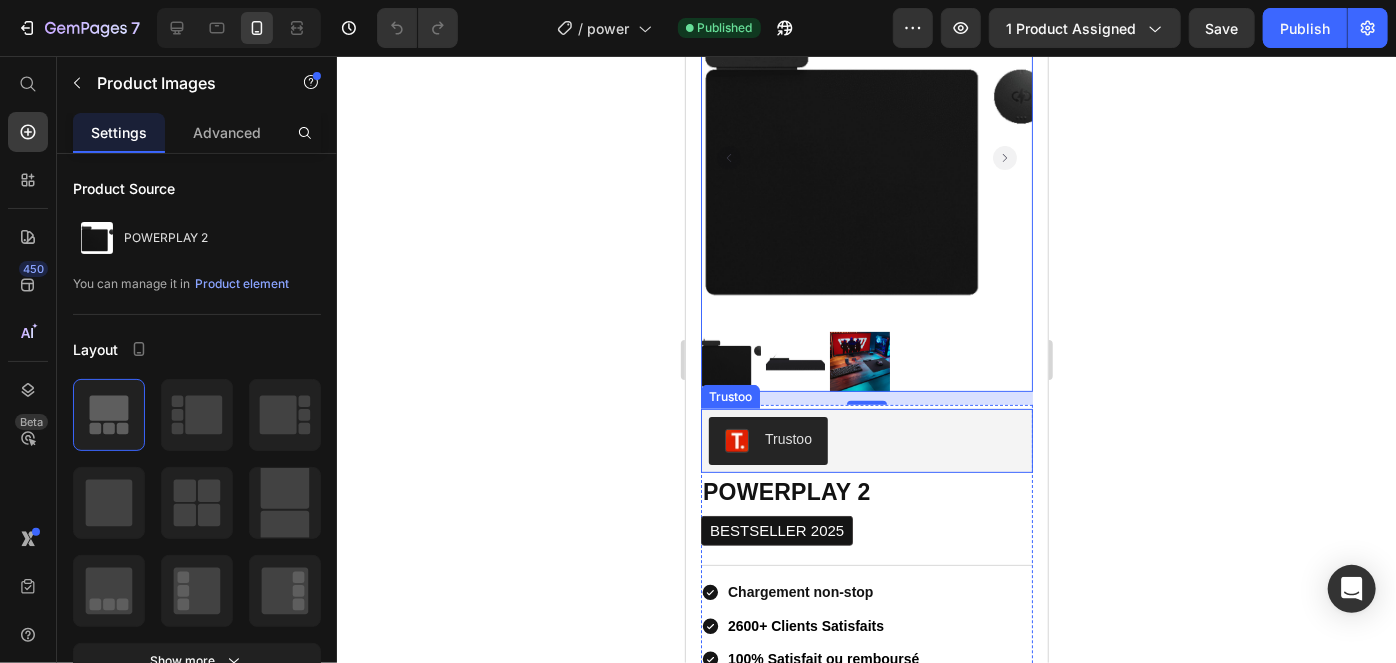 click on "Trustoo" at bounding box center [866, 440] 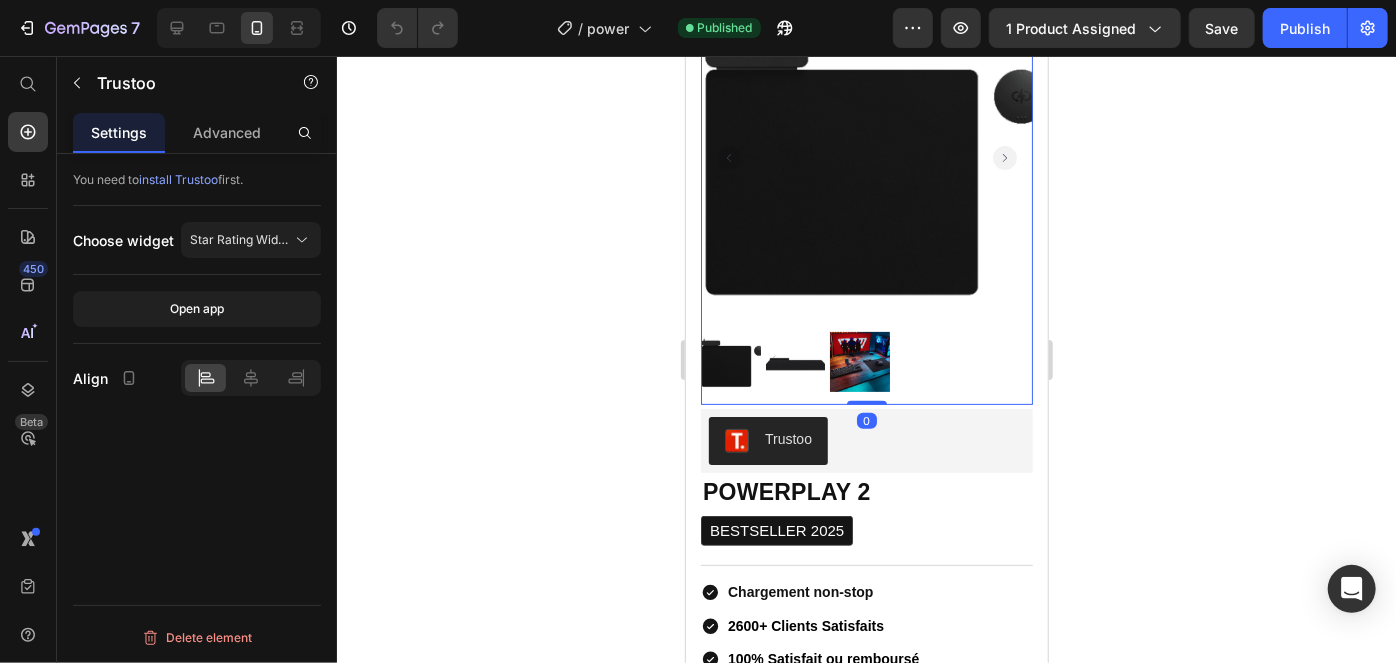 click on "Product Images" at bounding box center [866, 197] 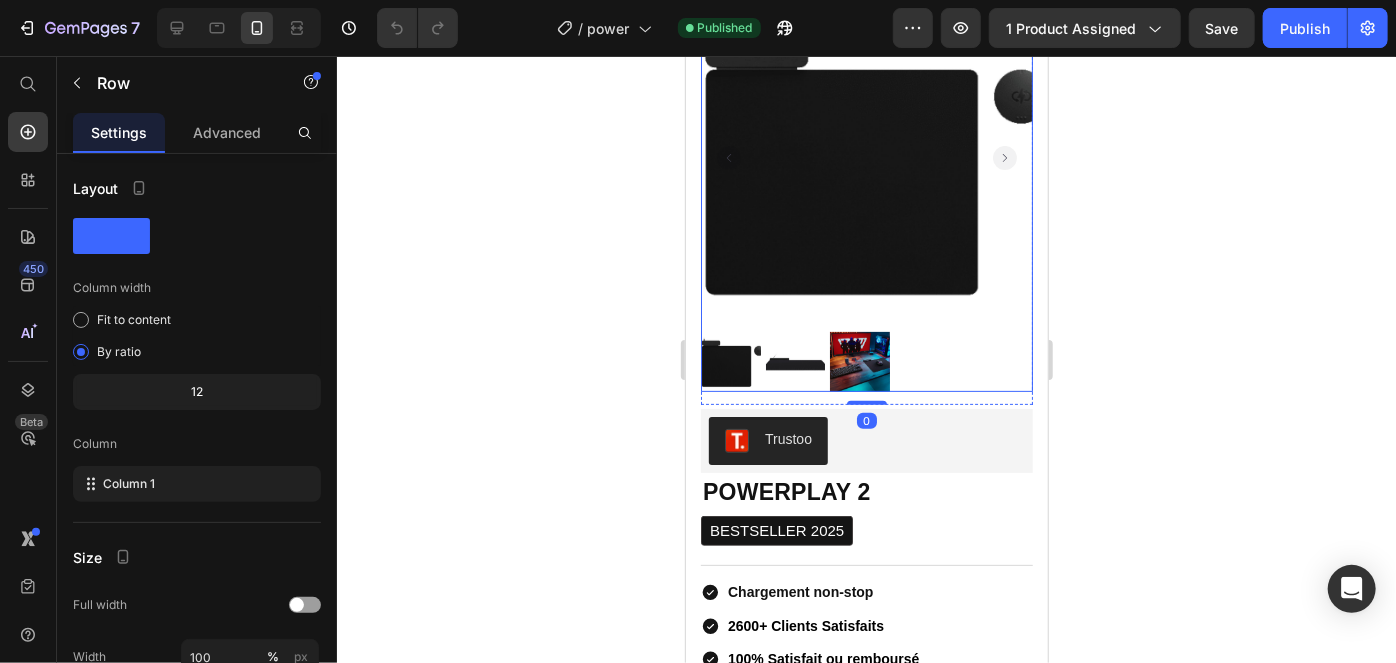 click at bounding box center [866, 157] 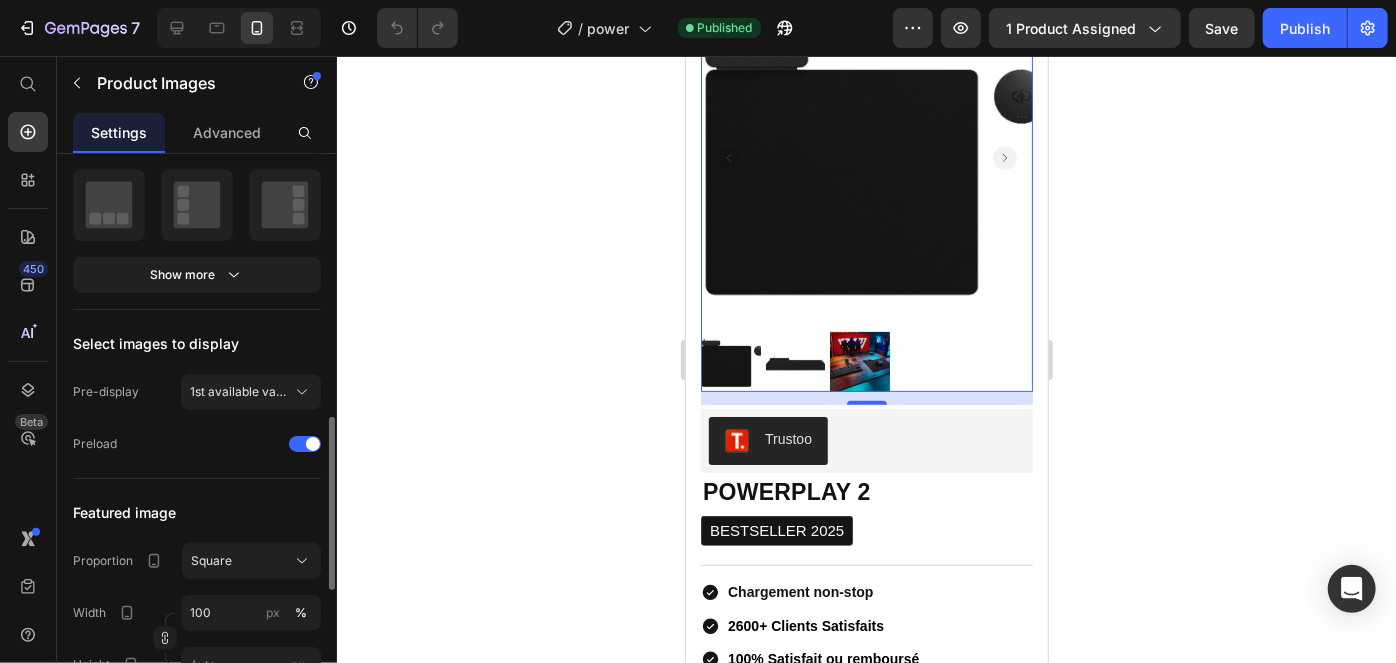scroll, scrollTop: 585, scrollLeft: 0, axis: vertical 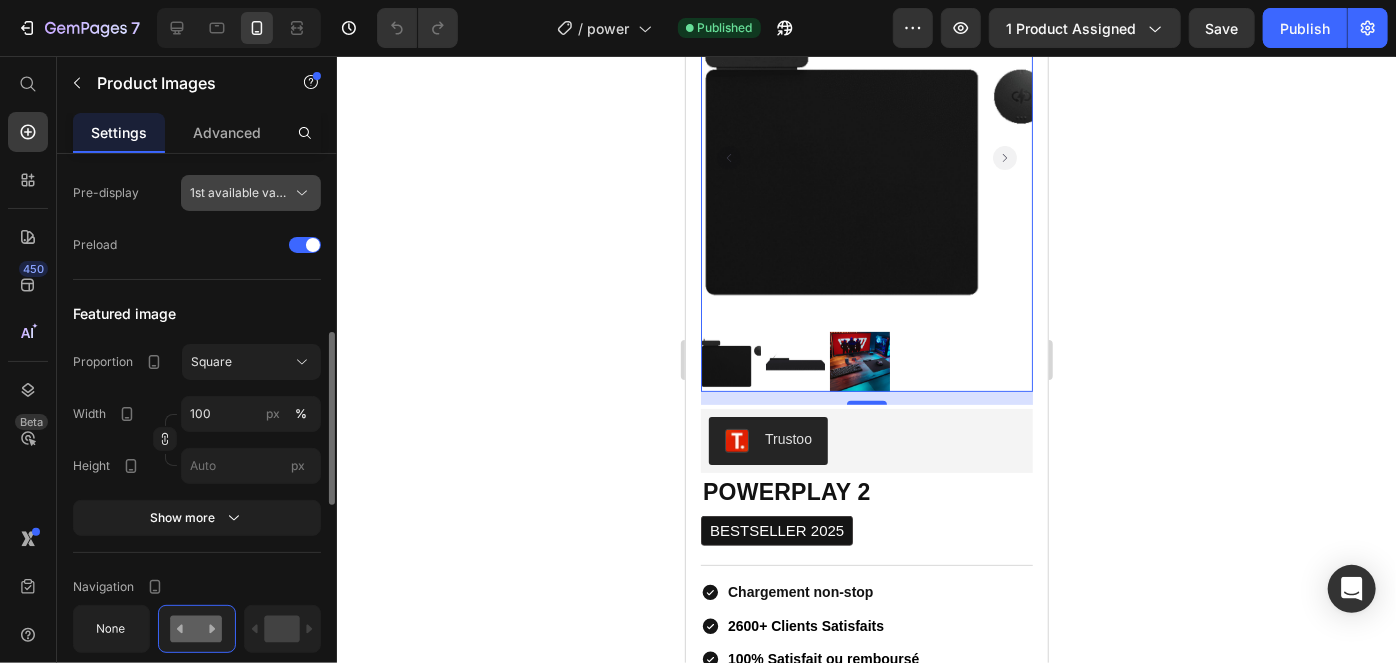 click on "1st available variant" at bounding box center [239, 193] 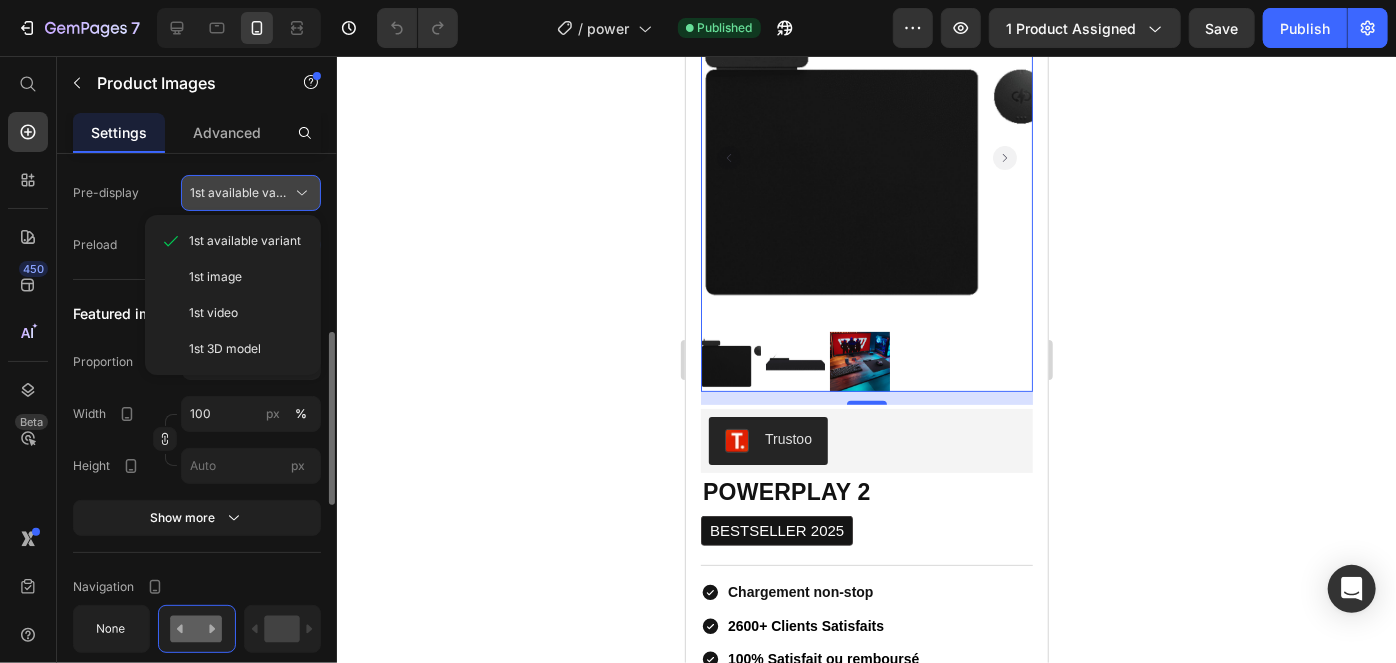 click on "1st available variant" at bounding box center (239, 193) 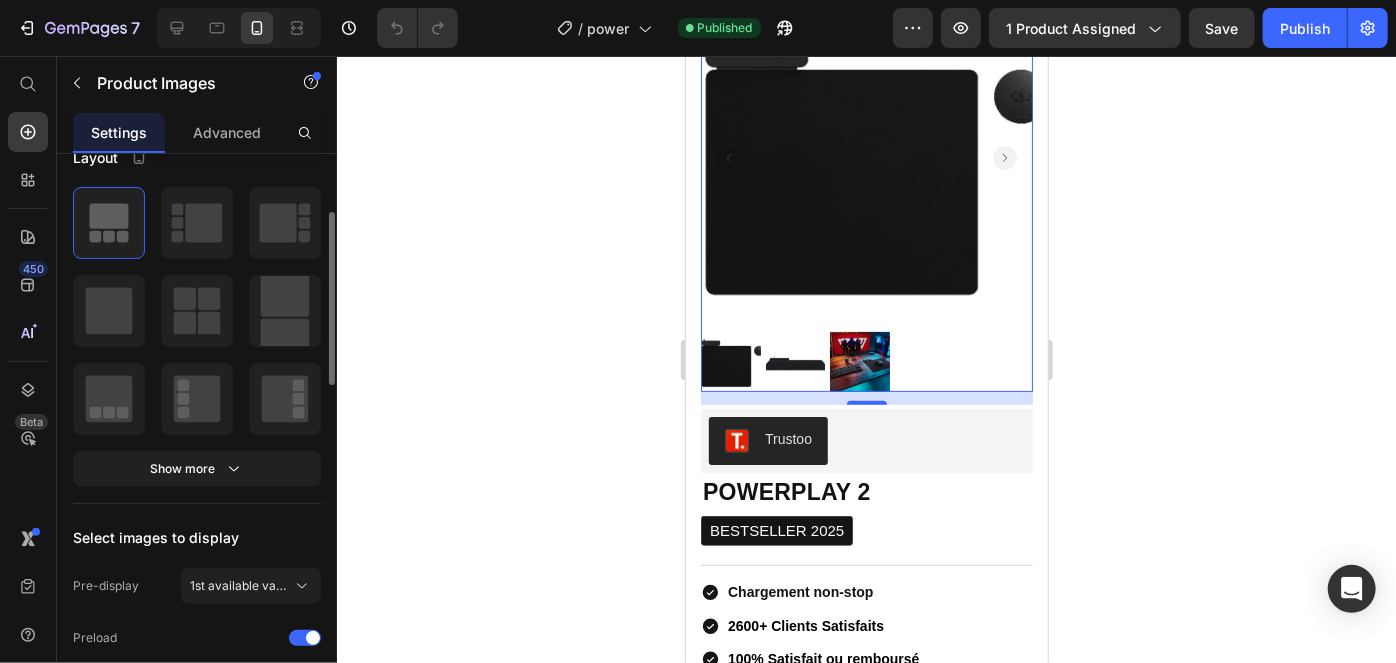 scroll, scrollTop: 0, scrollLeft: 0, axis: both 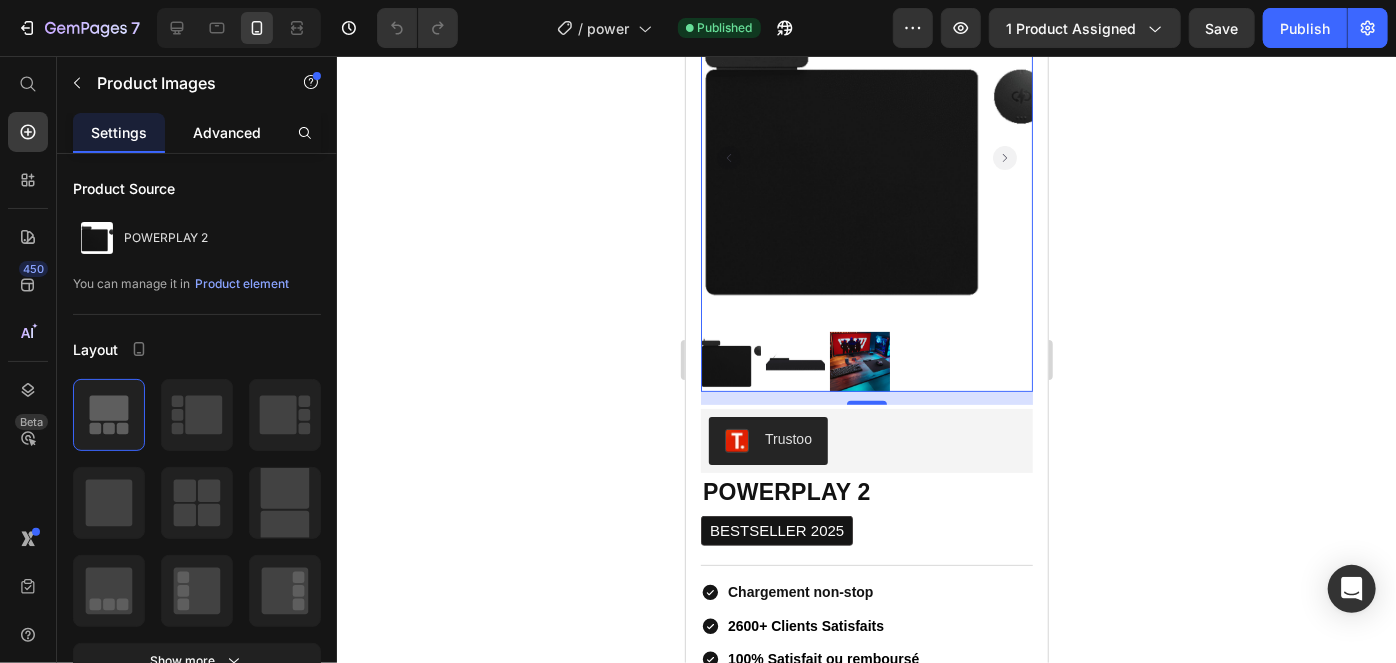 click on "Advanced" at bounding box center (227, 132) 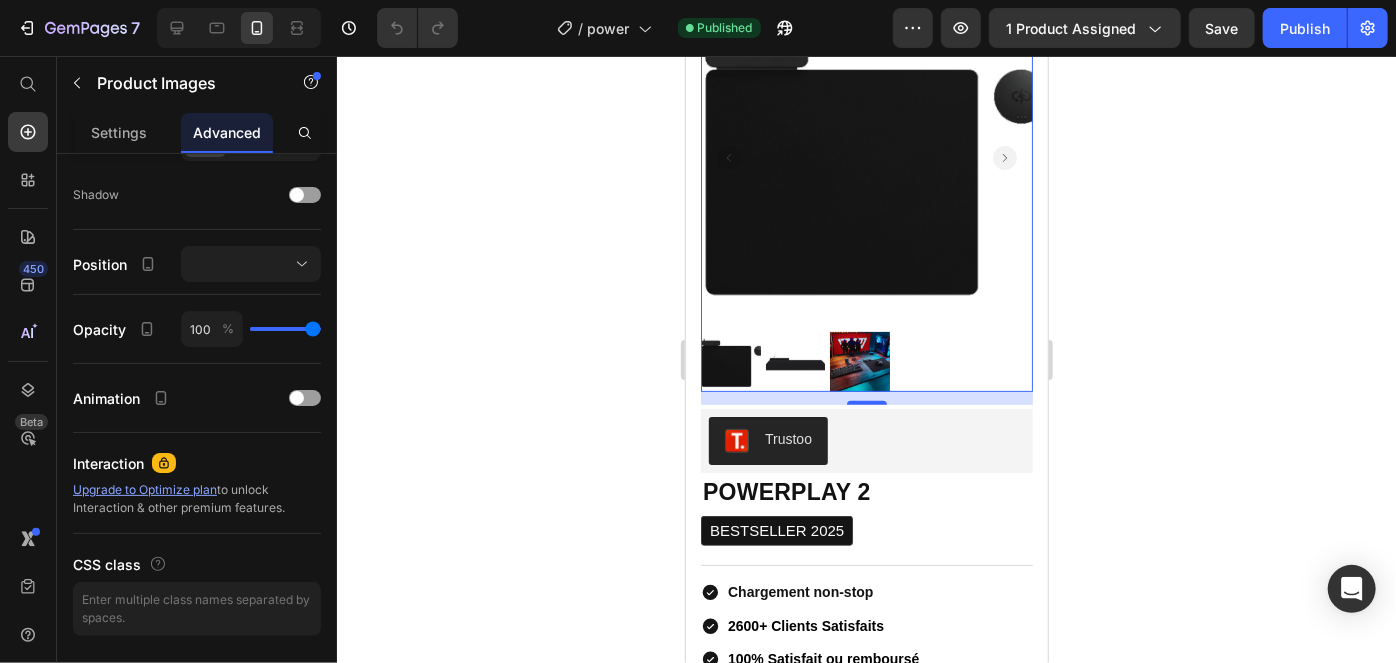 scroll, scrollTop: 0, scrollLeft: 0, axis: both 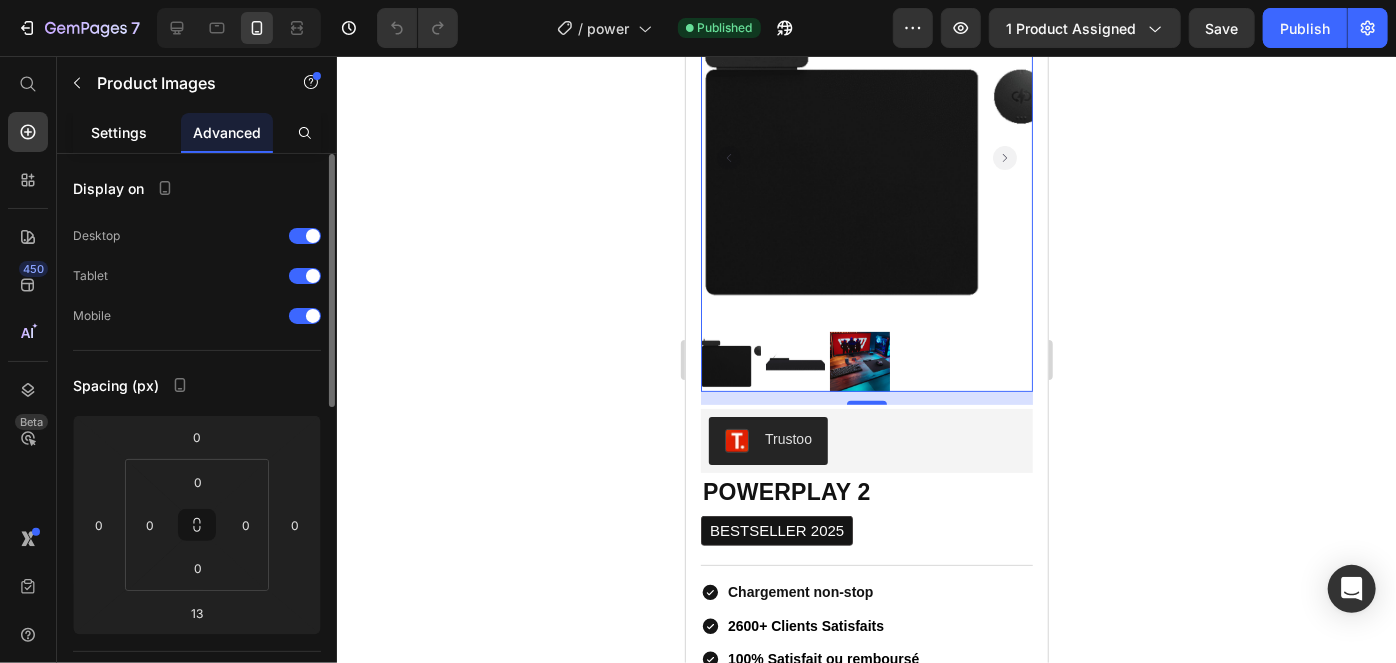 click on "Settings" 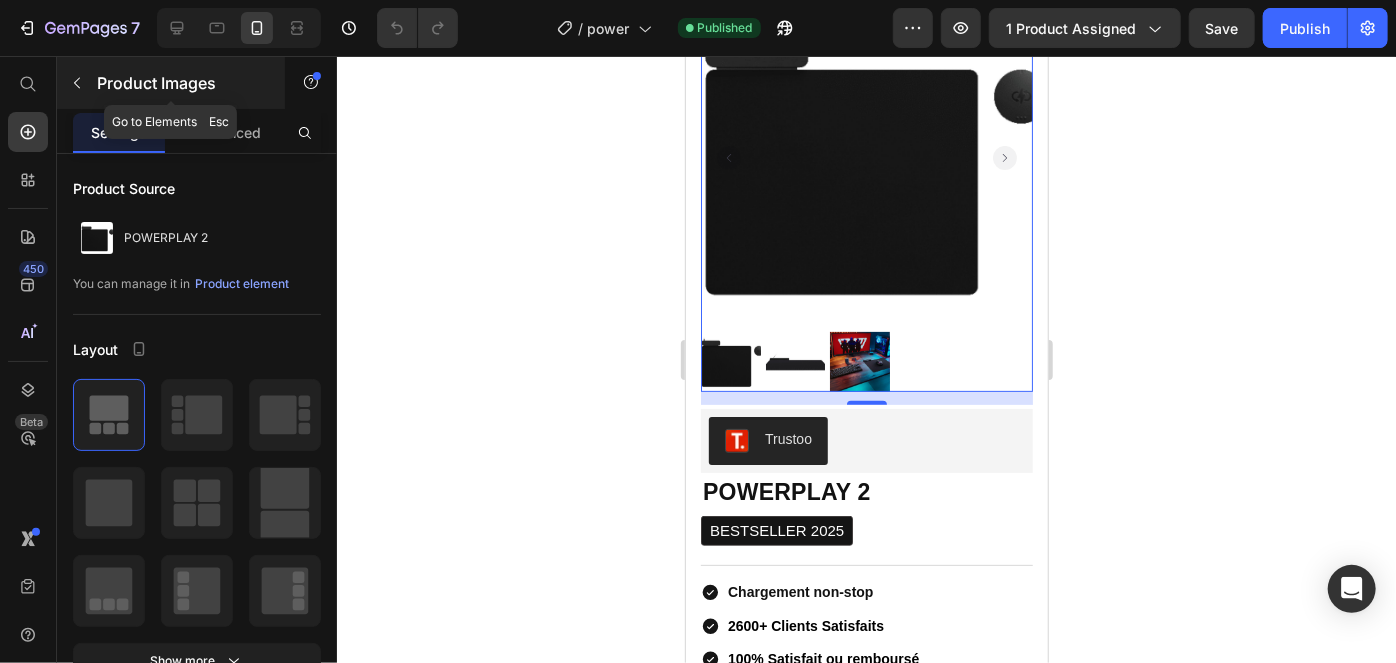 click 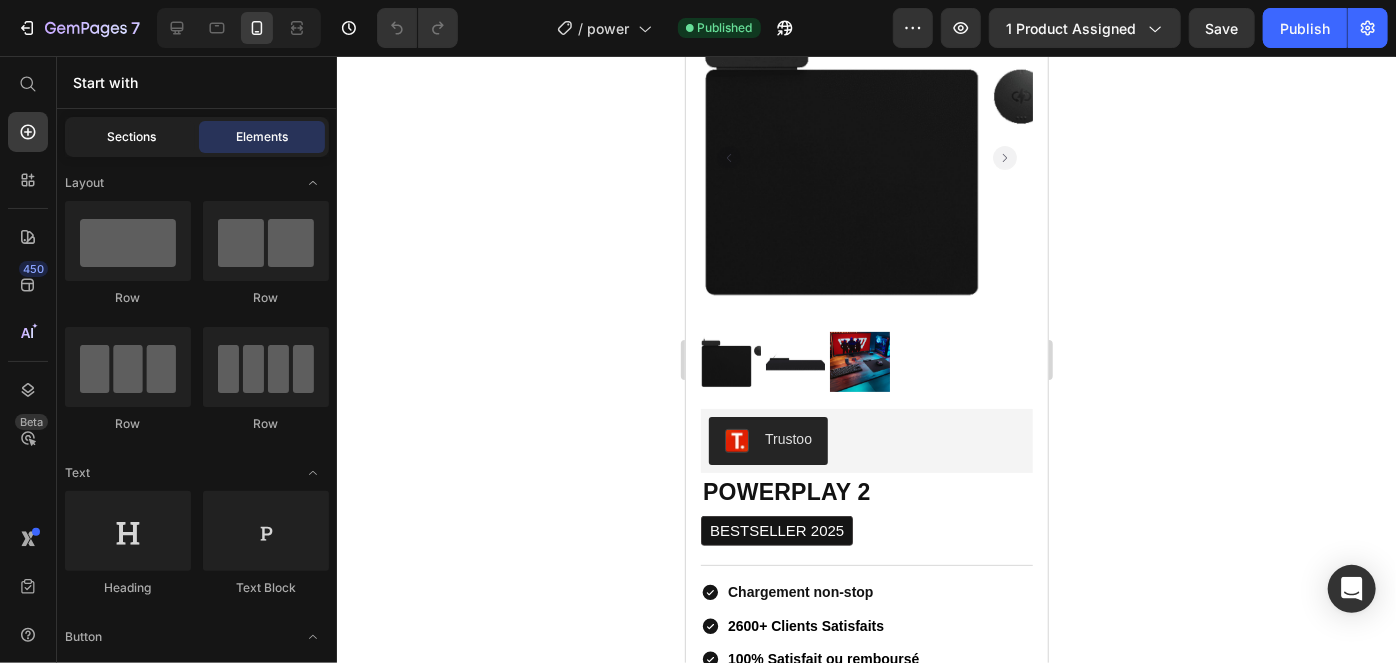 click on "Sections" 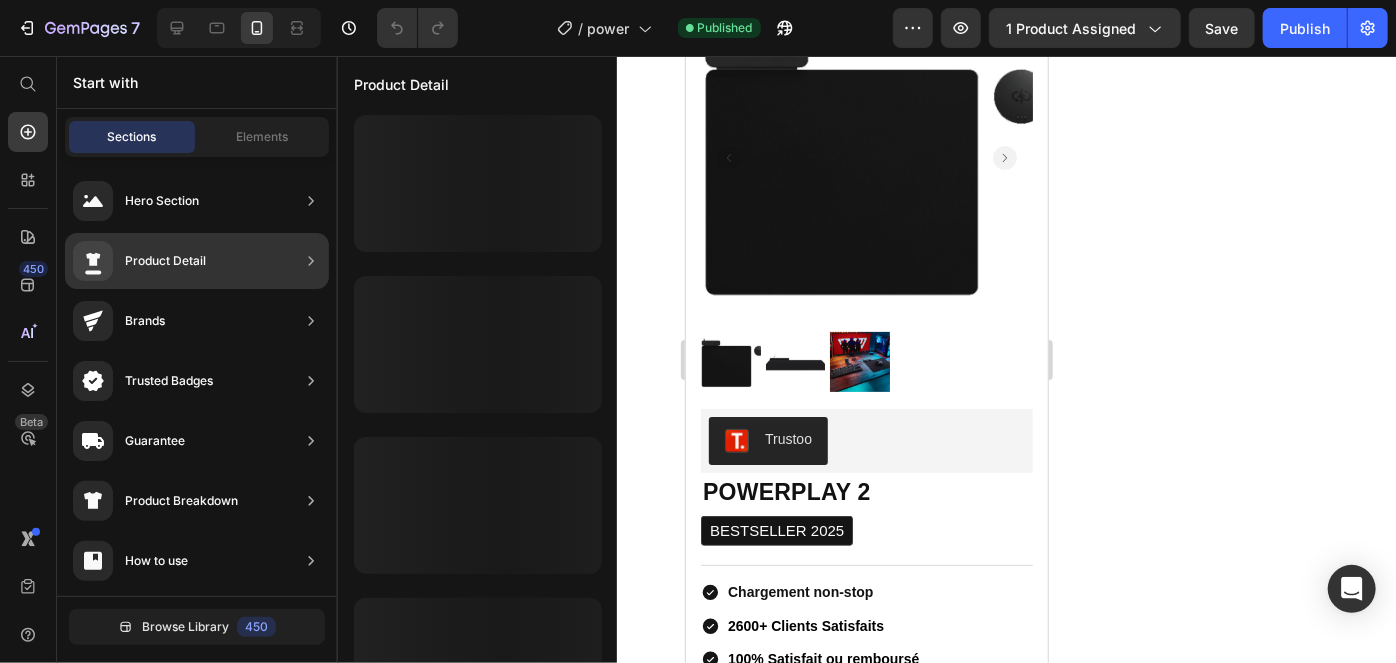 click on "Product Detail" 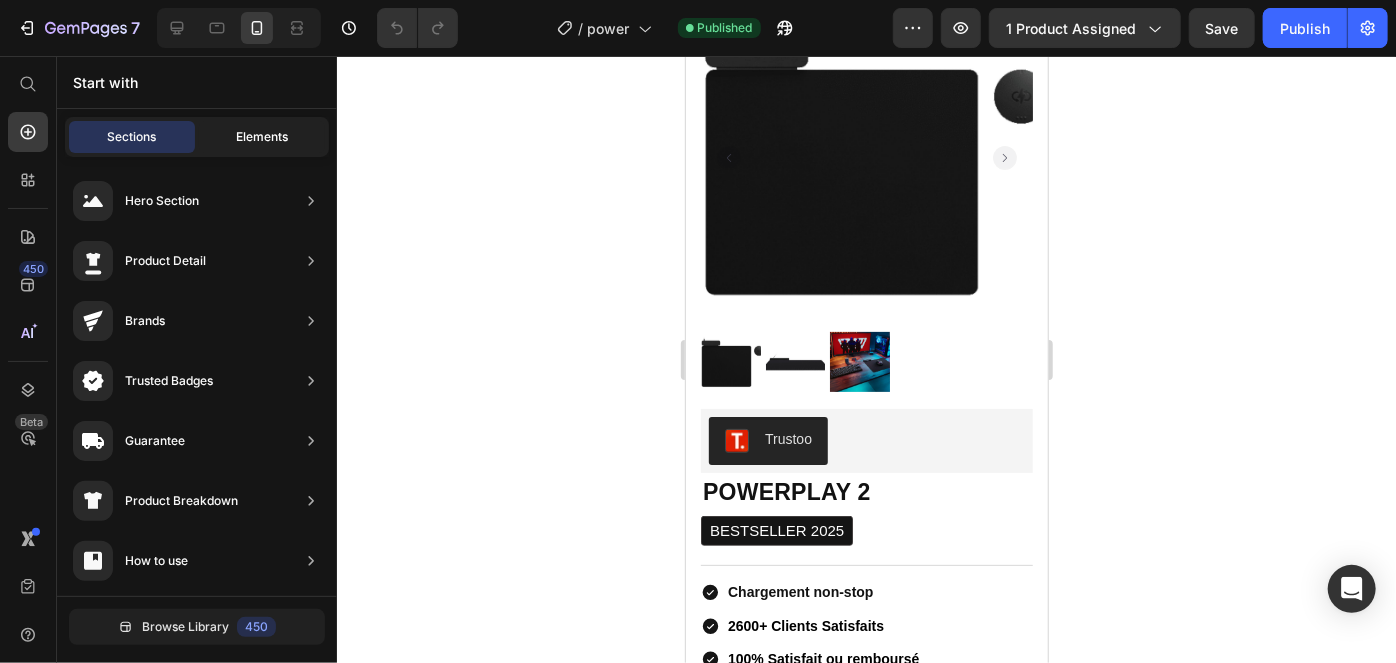 click on "Elements" 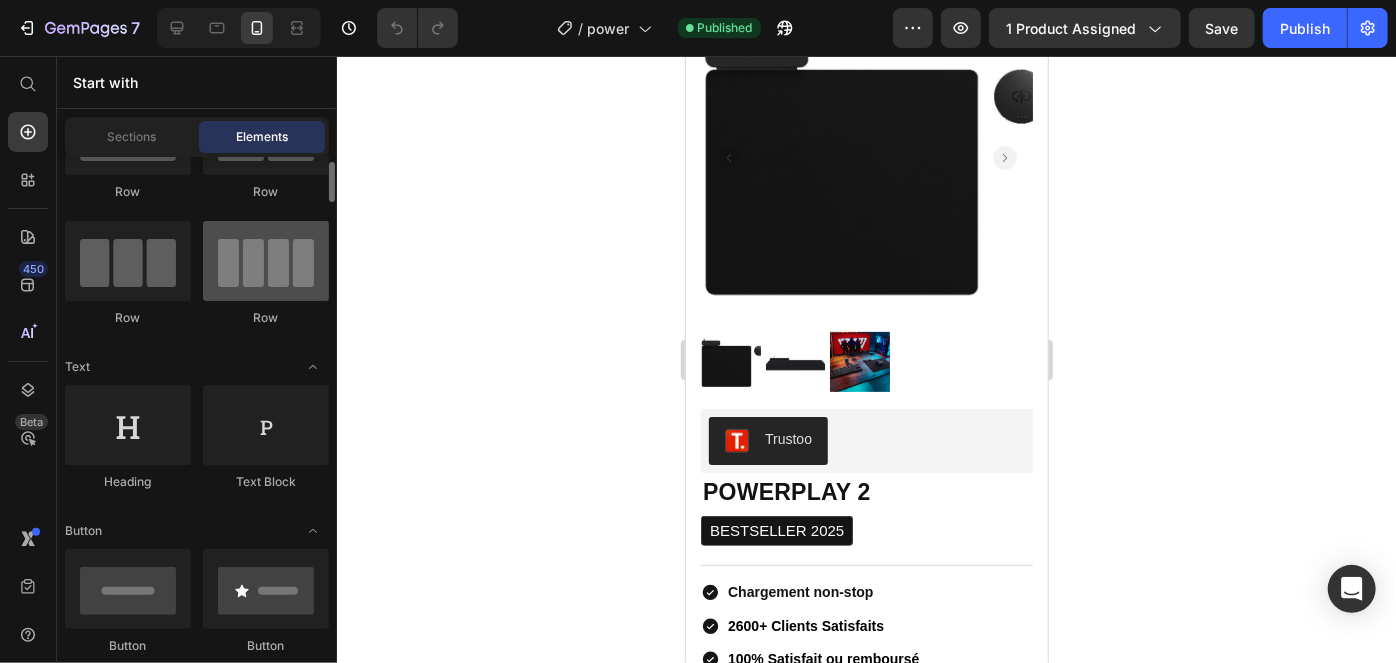 scroll, scrollTop: 103, scrollLeft: 0, axis: vertical 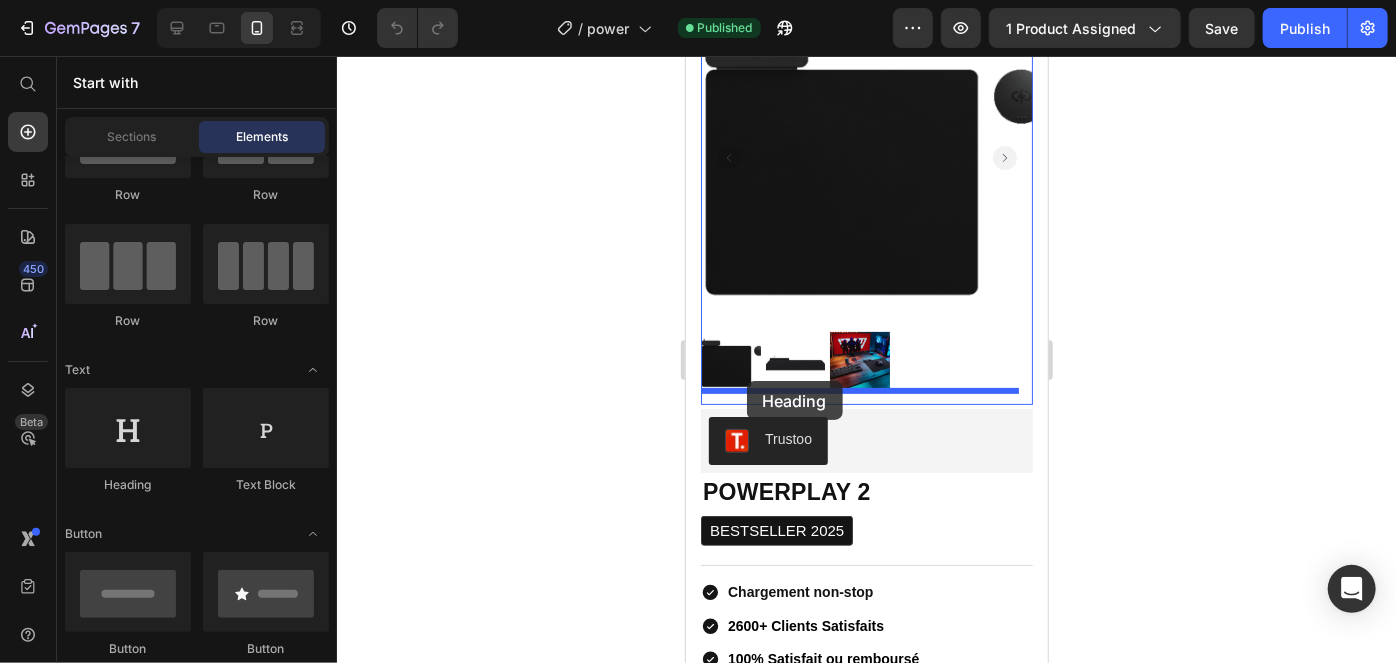 drag, startPoint x: 845, startPoint y: 498, endPoint x: 746, endPoint y: 381, distance: 153.26448 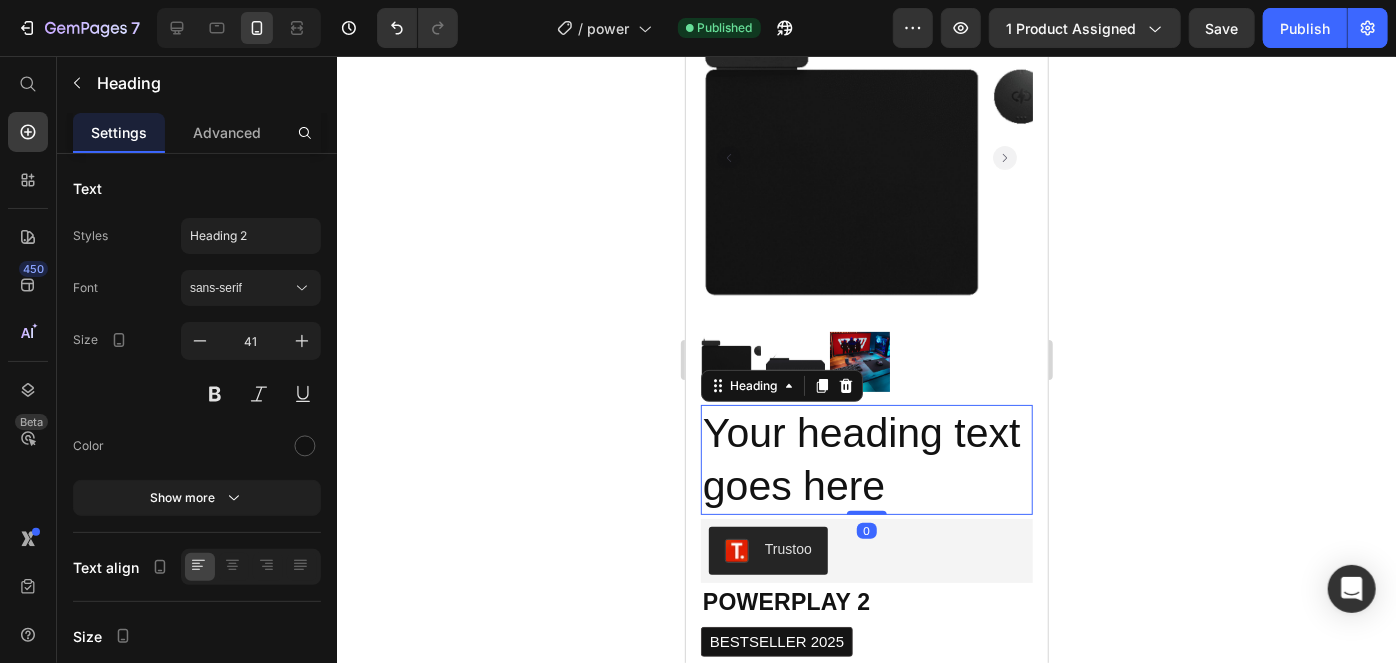 click on "Your heading text goes here" at bounding box center [866, 459] 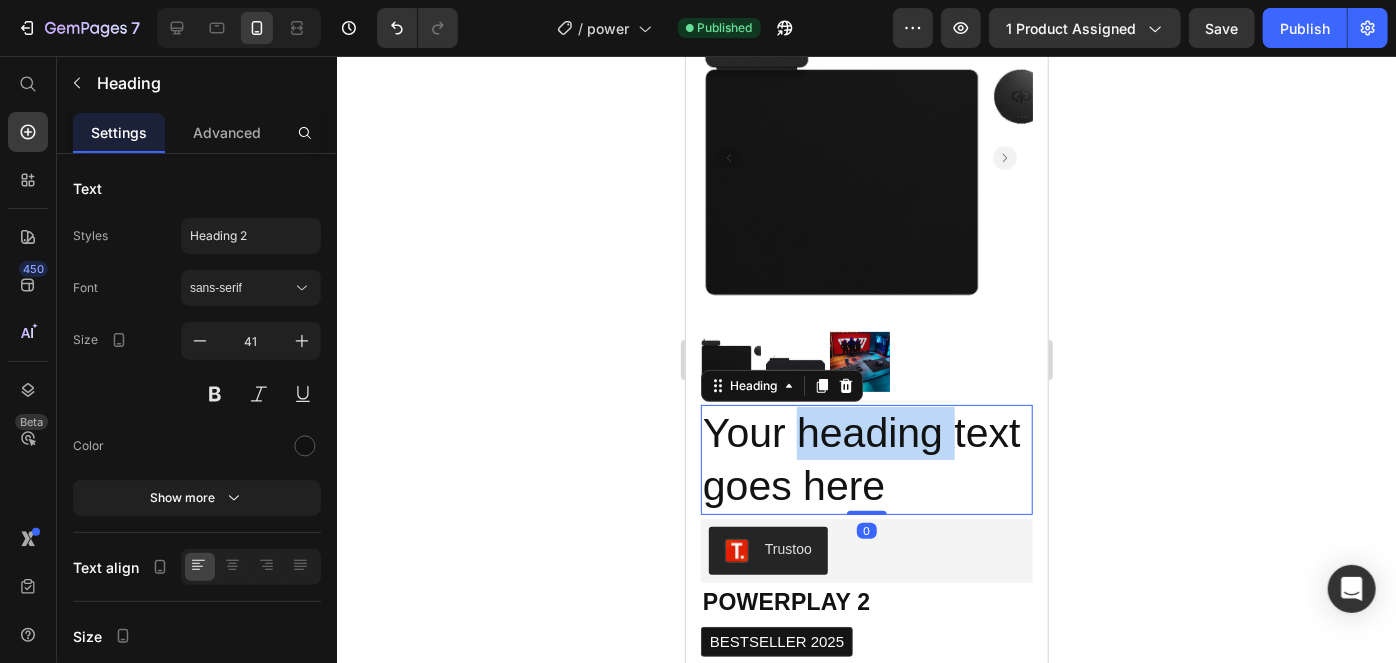 click on "Your heading text goes here" at bounding box center [866, 459] 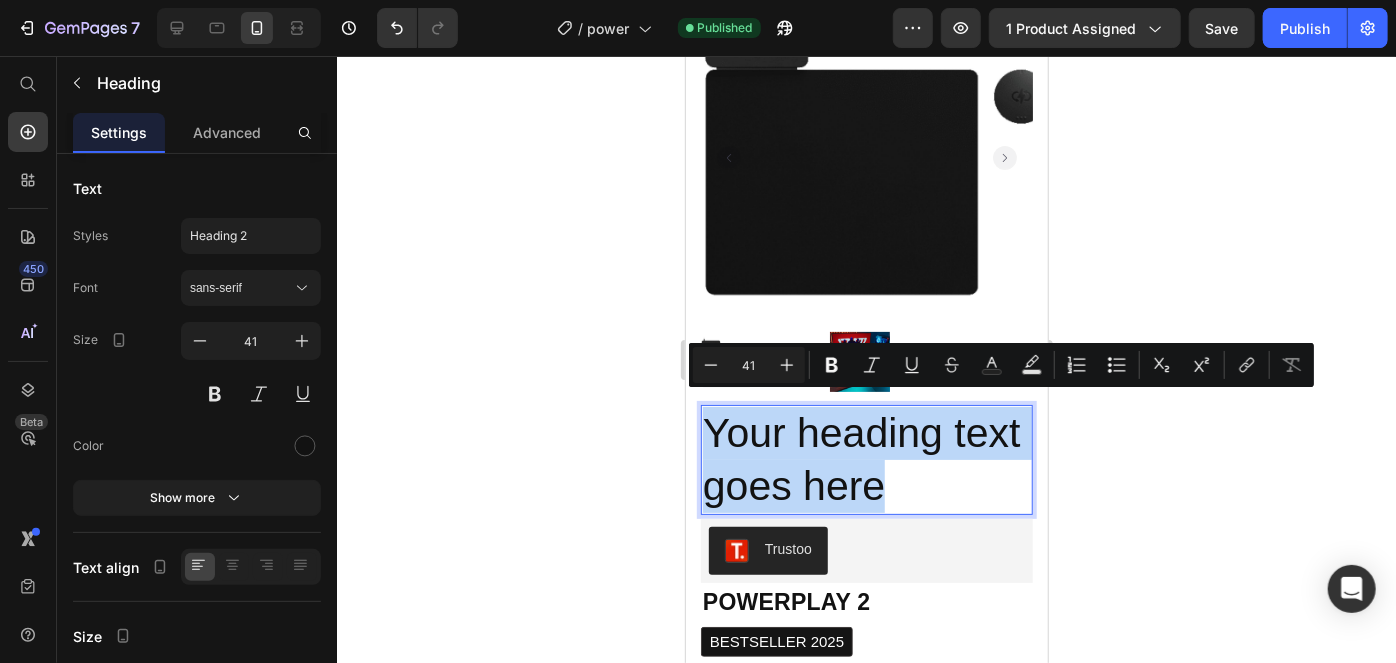 click on "Your heading text goes here" at bounding box center (866, 459) 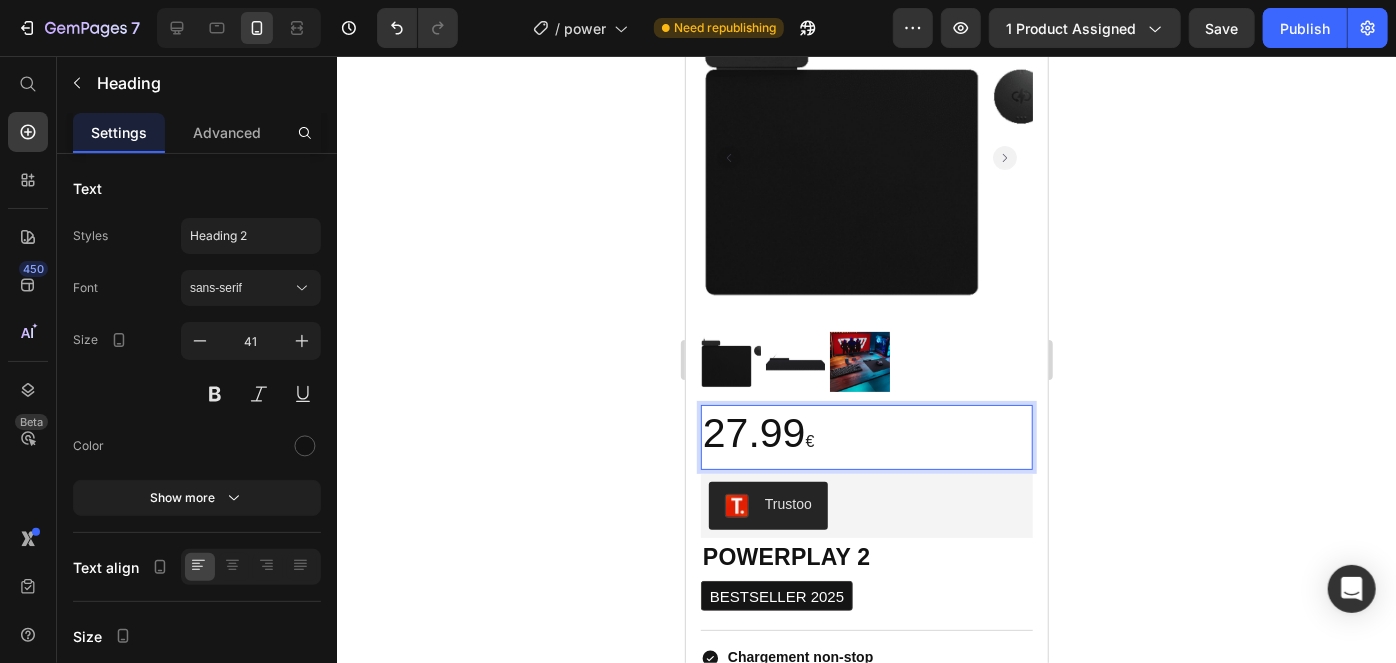click on "€" at bounding box center [809, 440] 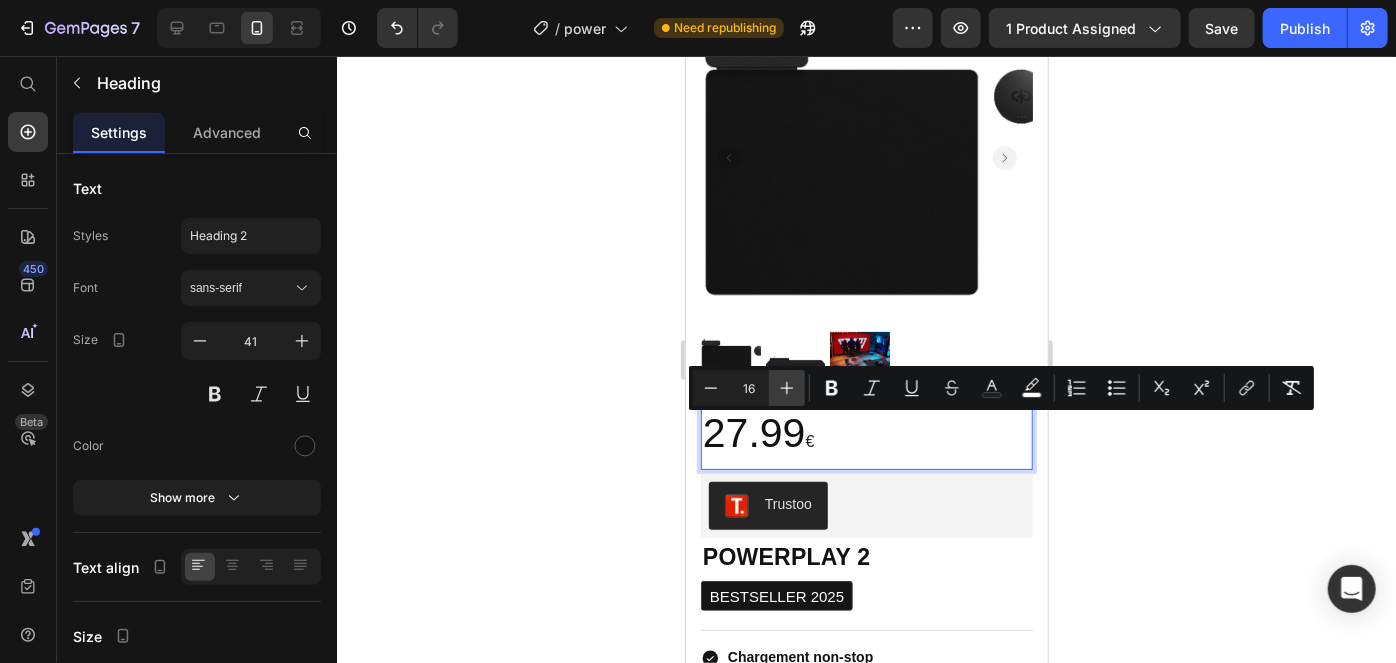 click 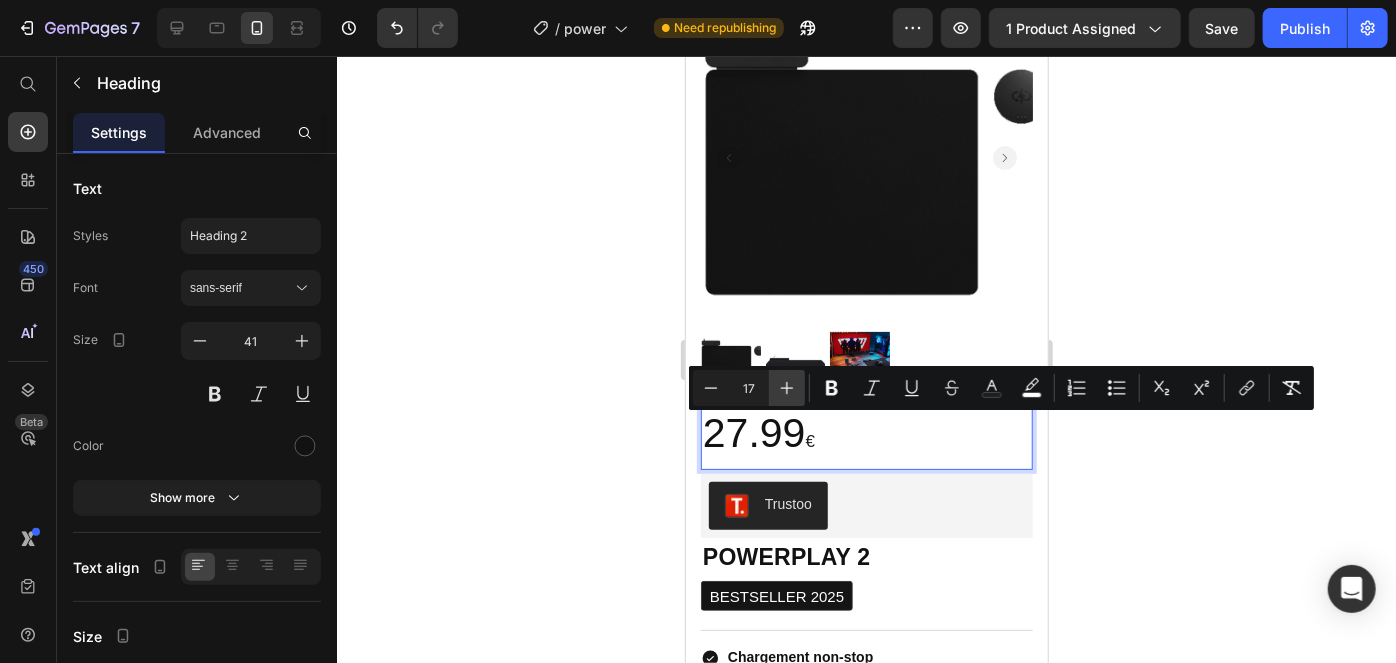 click 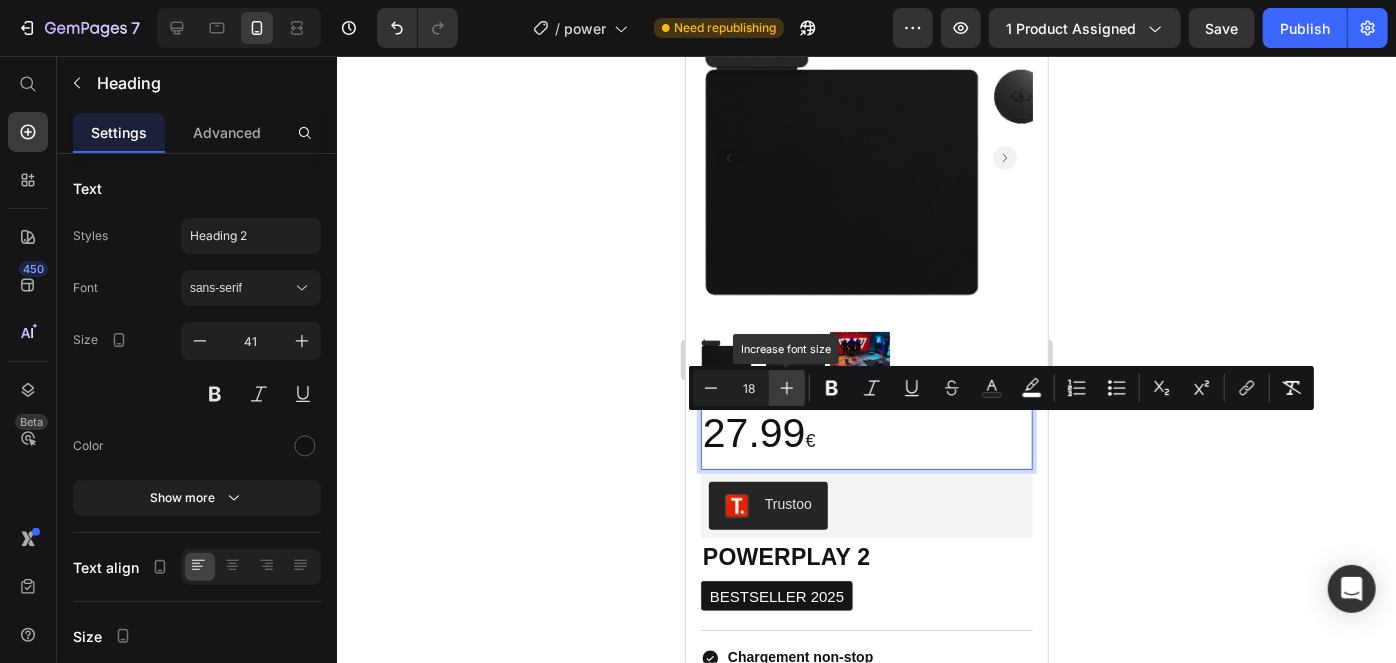 click 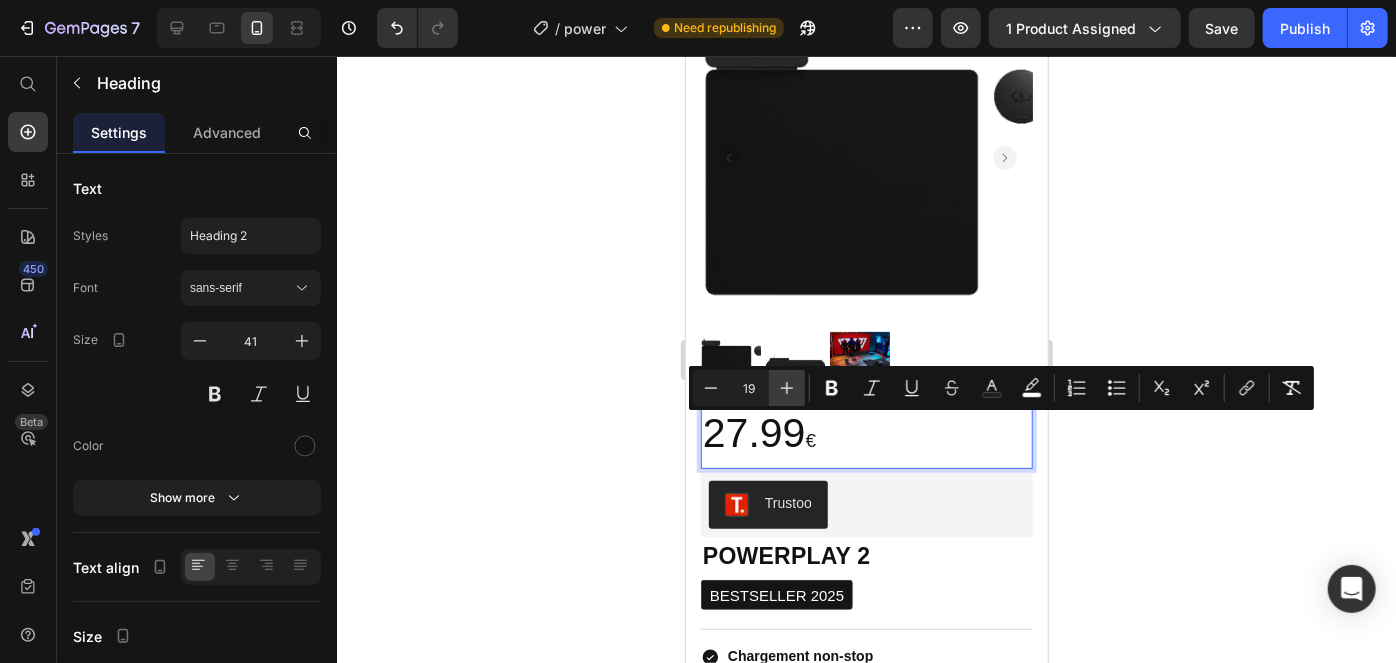 click 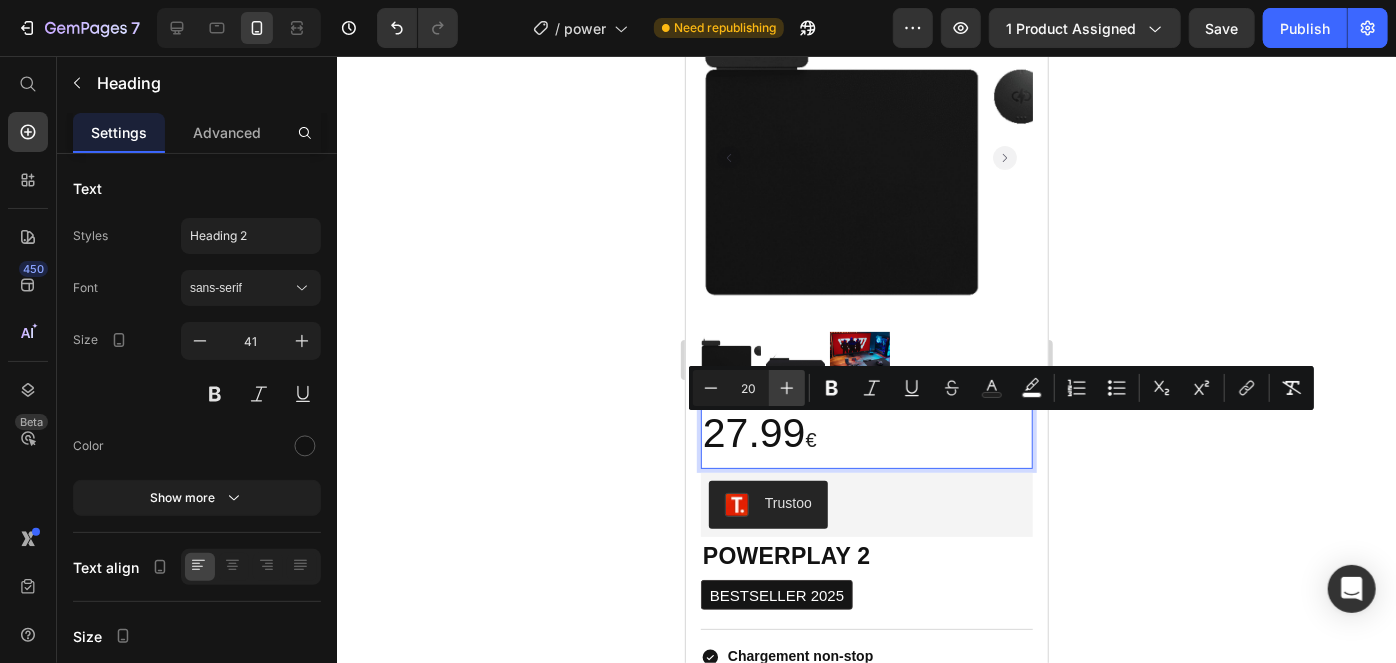 click 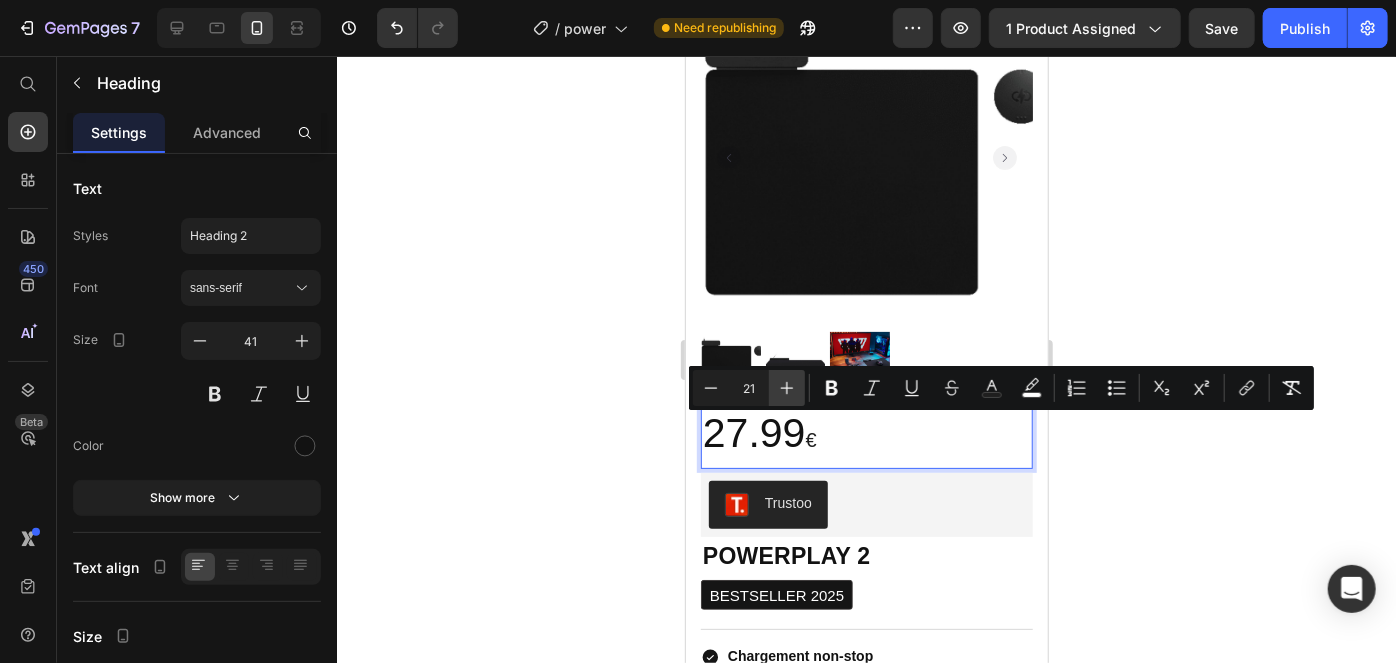 click 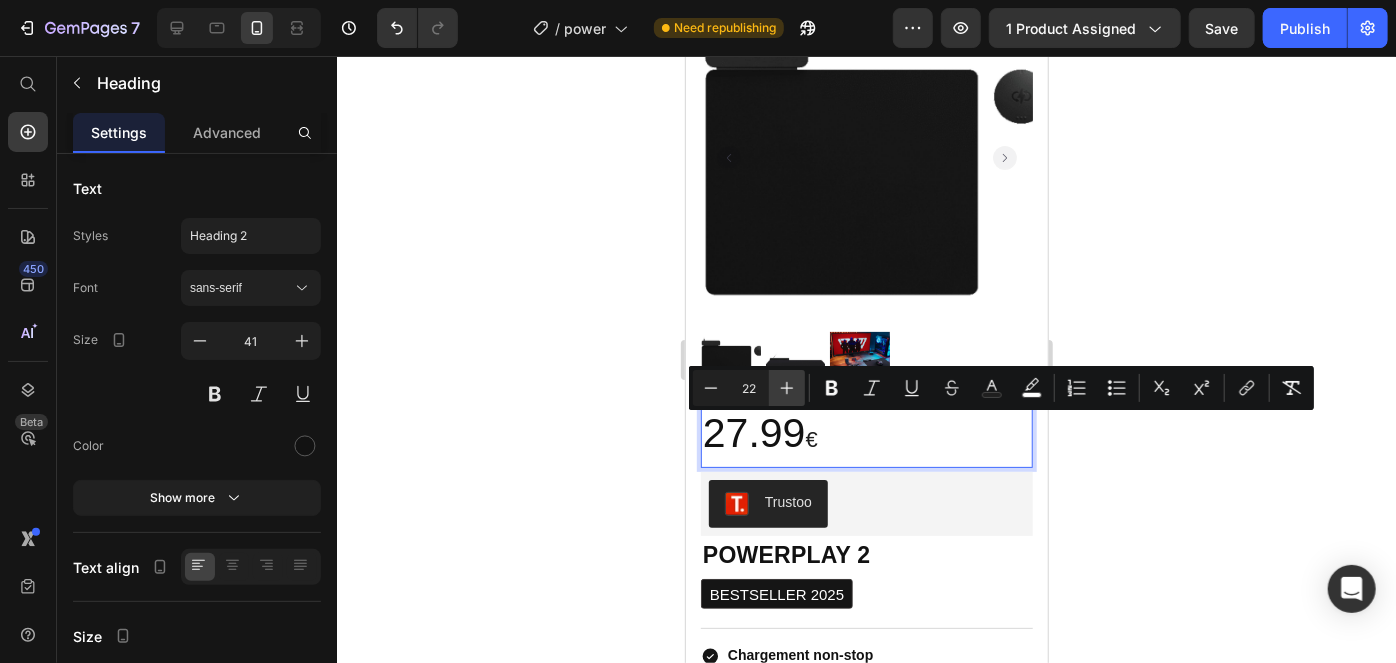 click 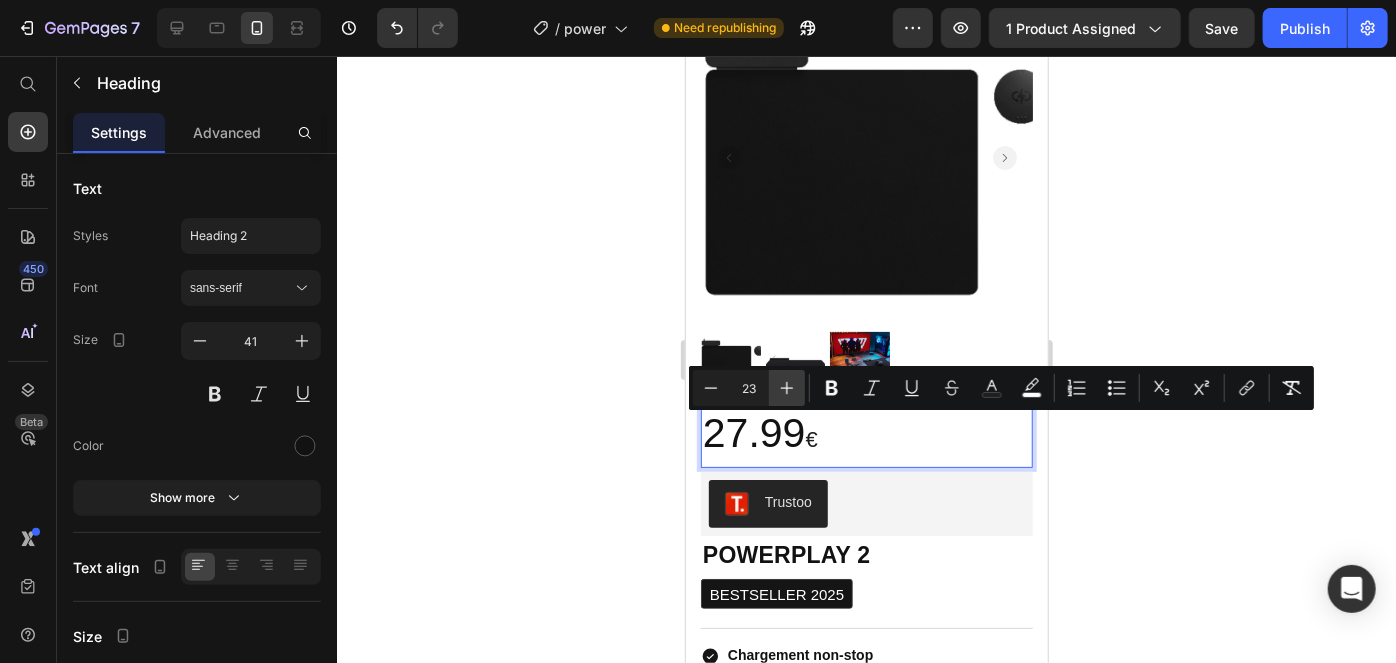 click 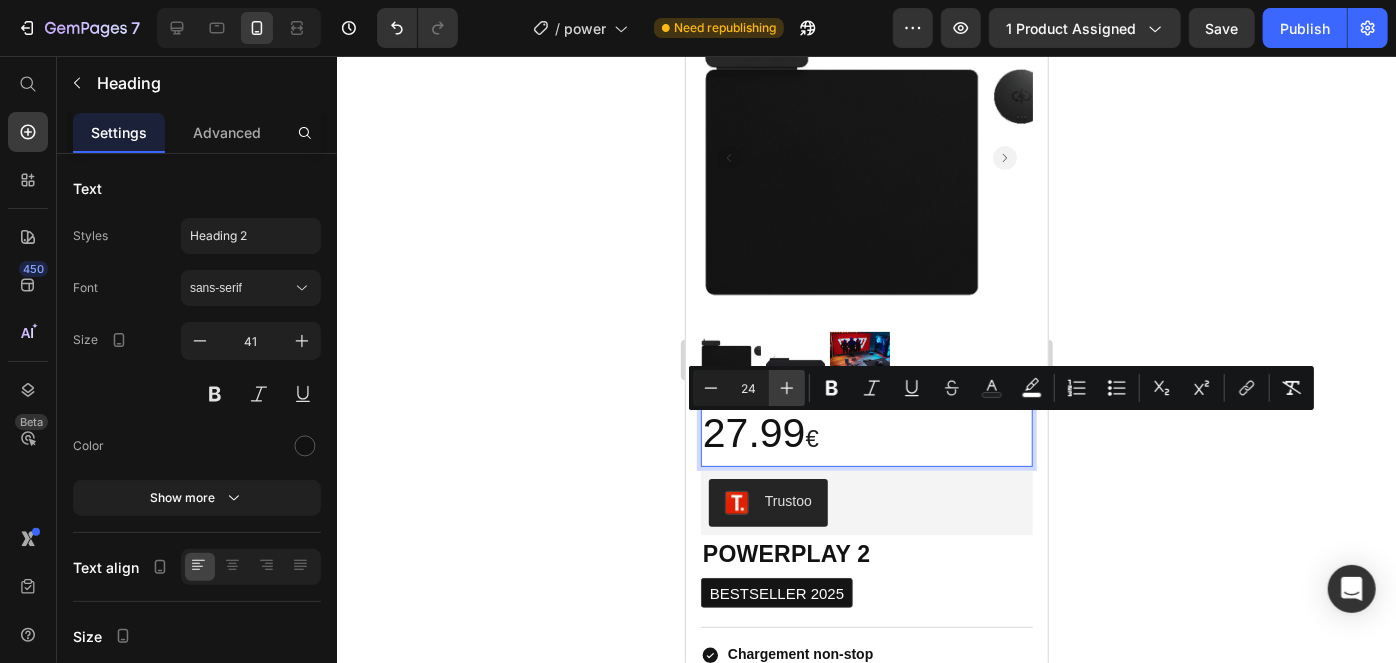 click 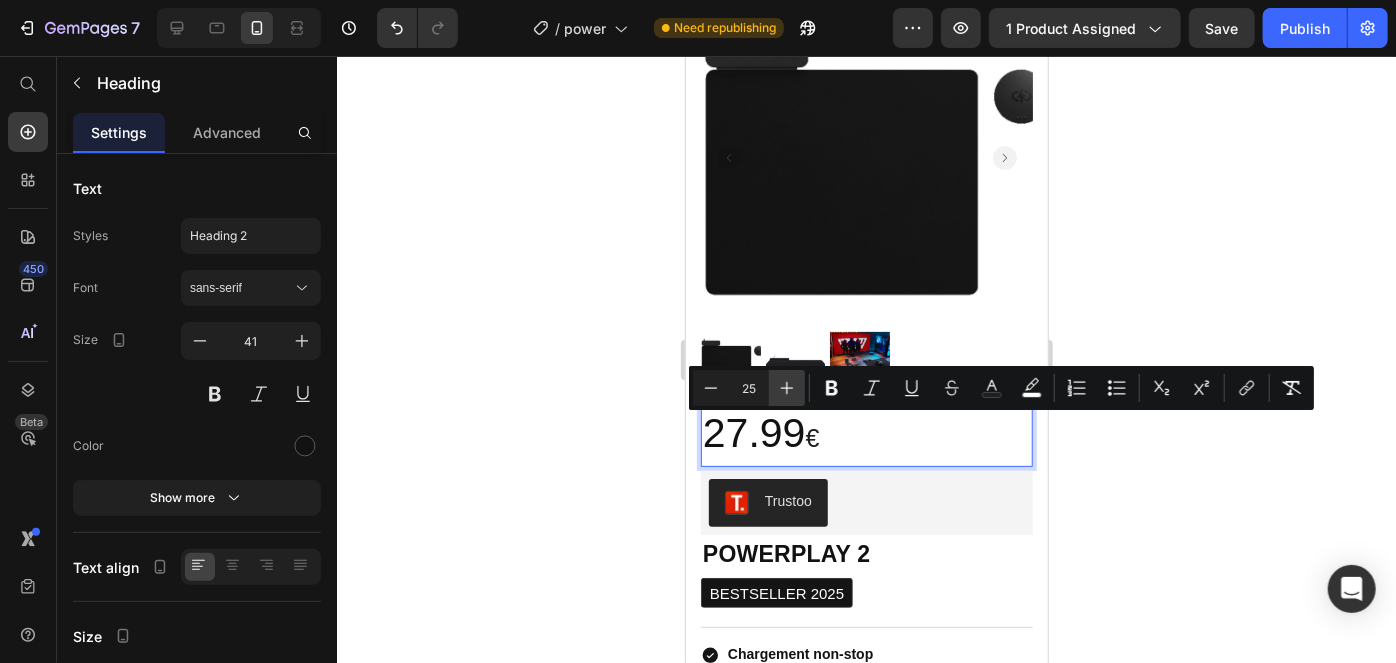 click 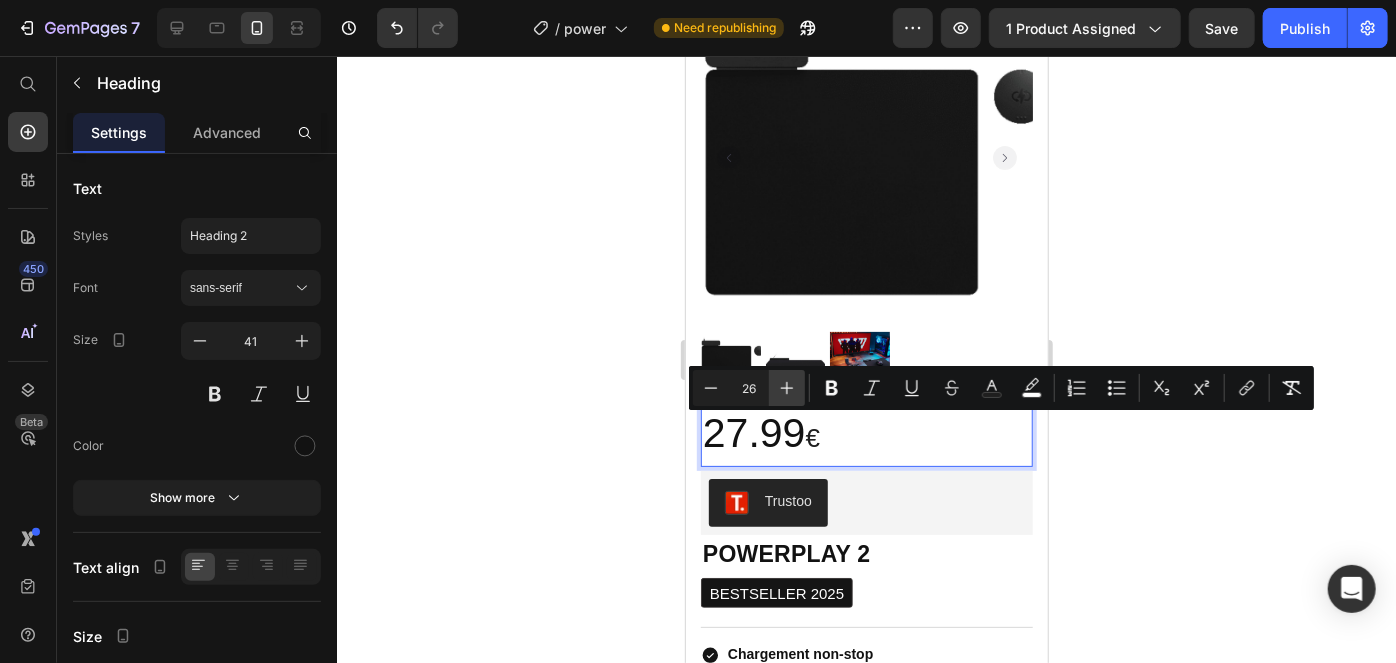 click 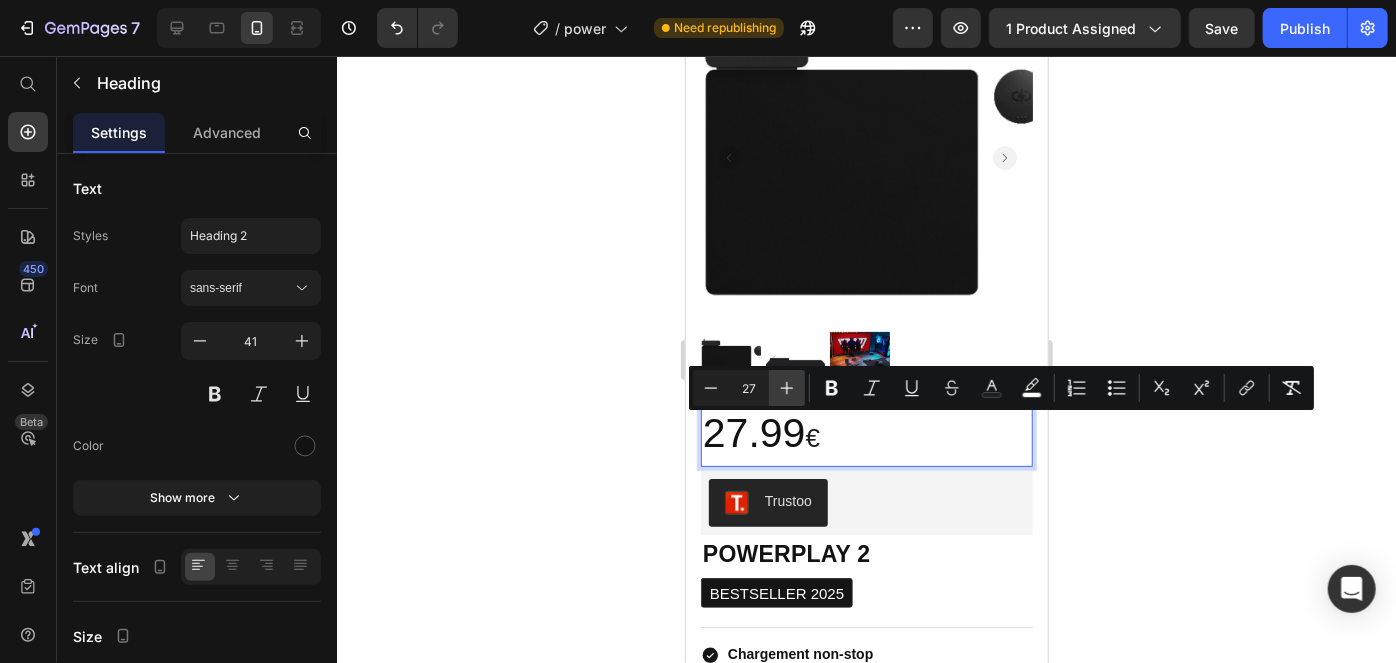 click 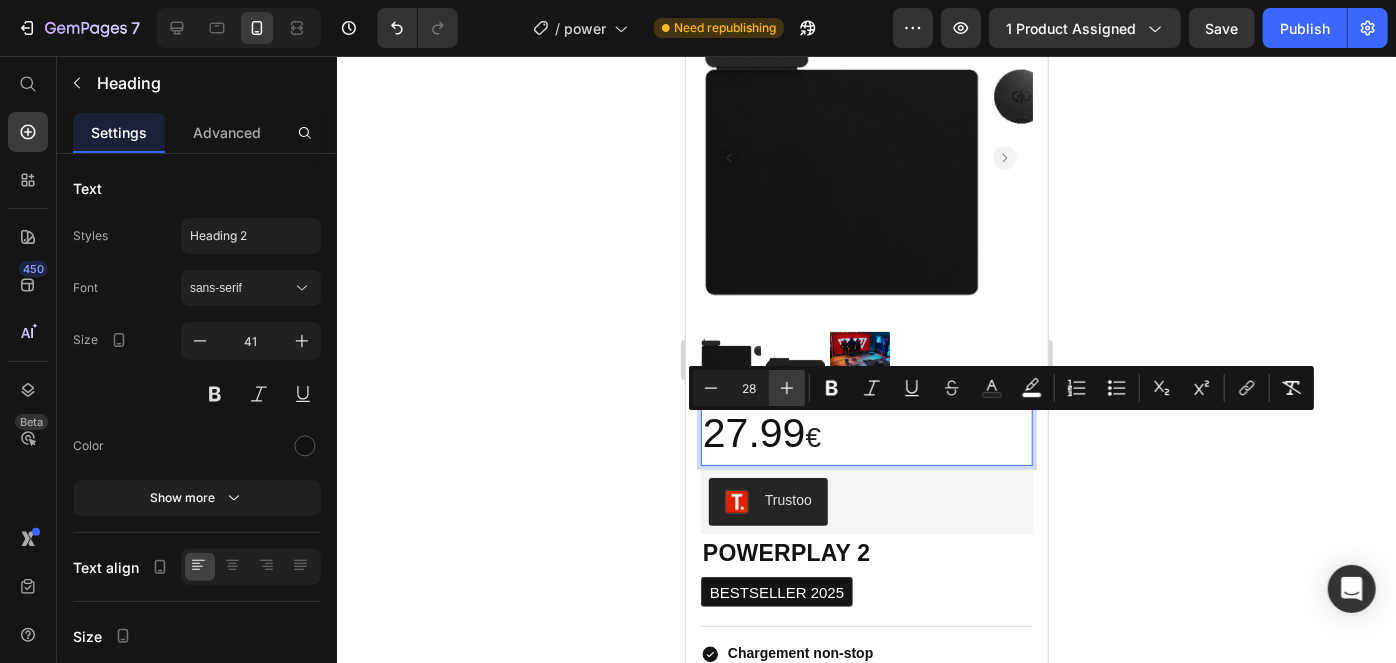click 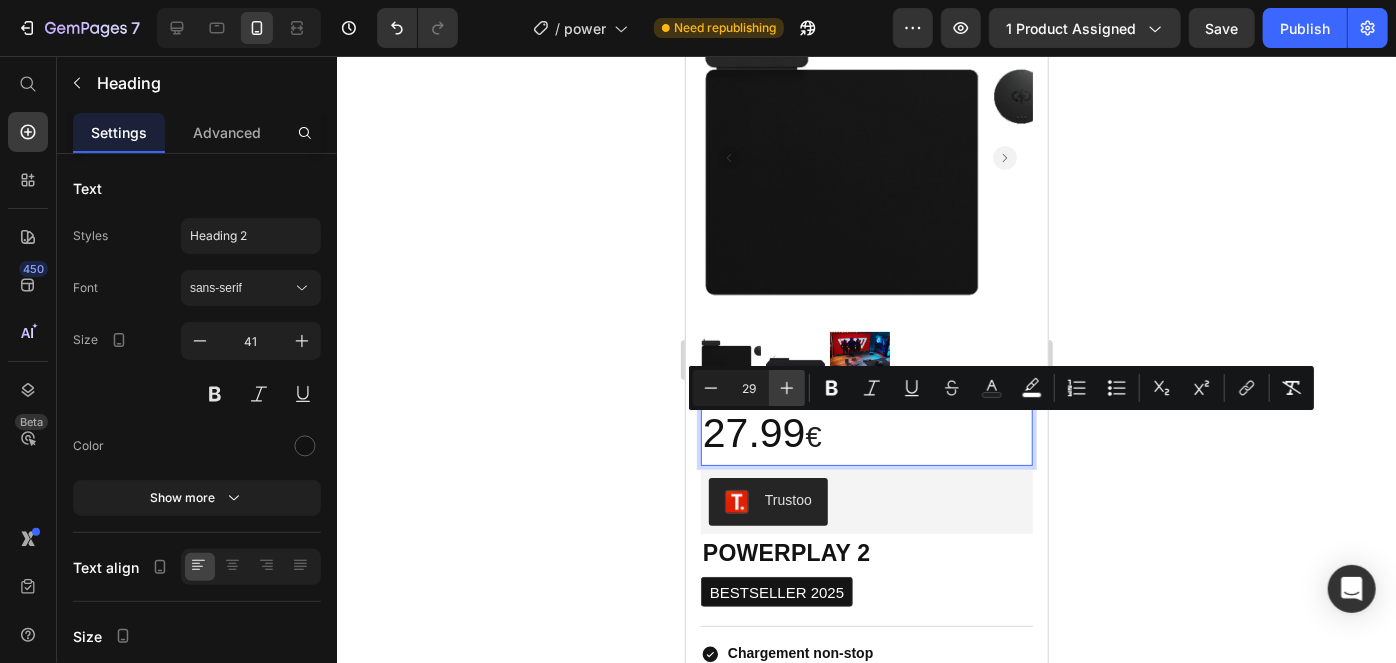 click 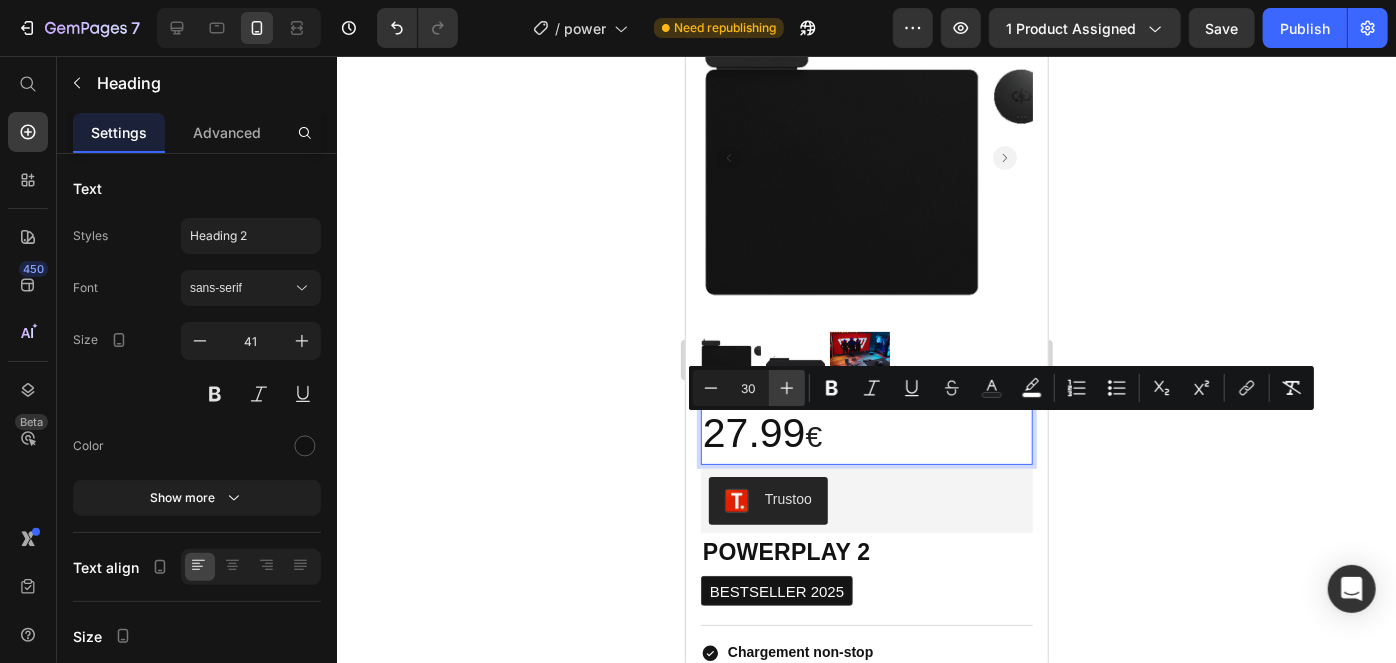 click 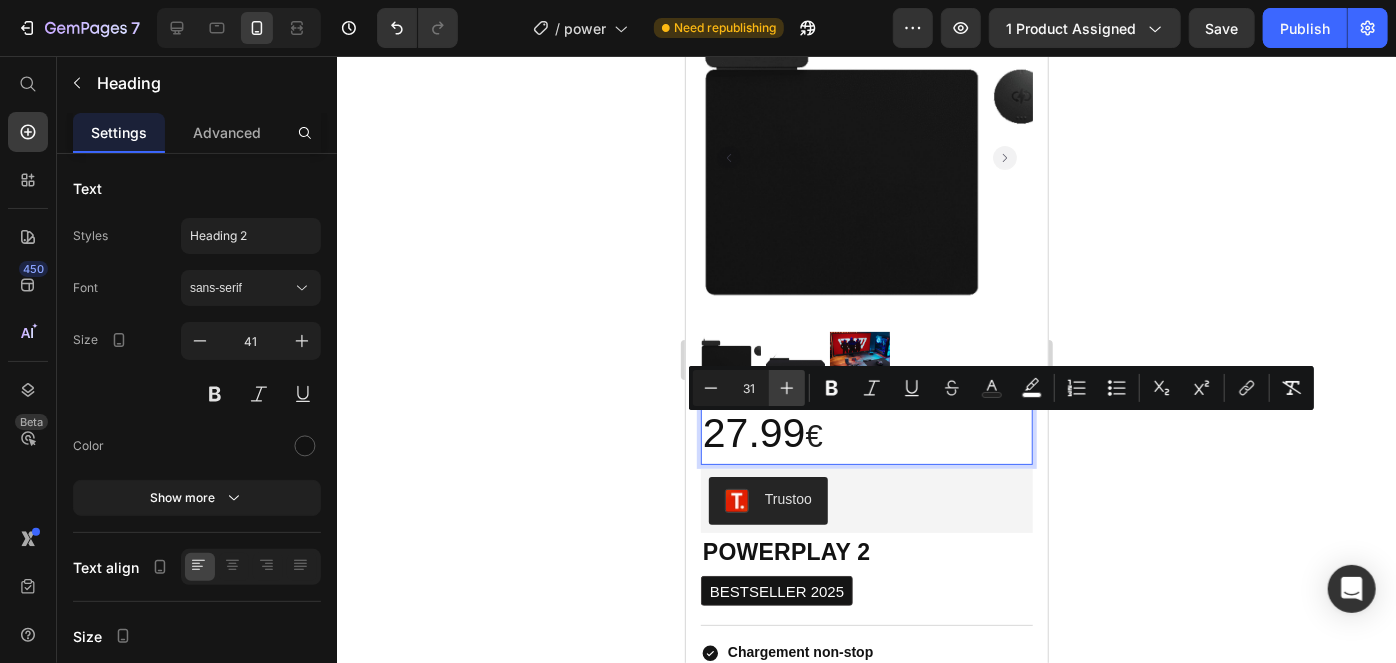 click 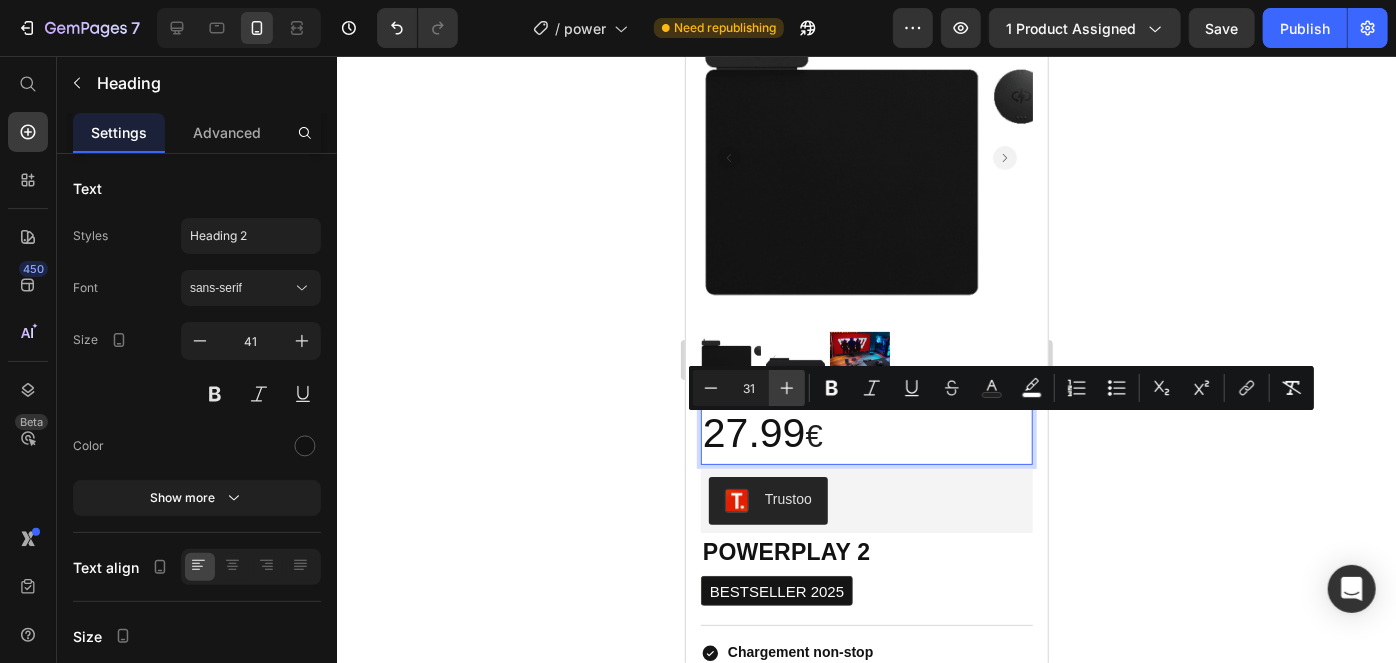 type on "32" 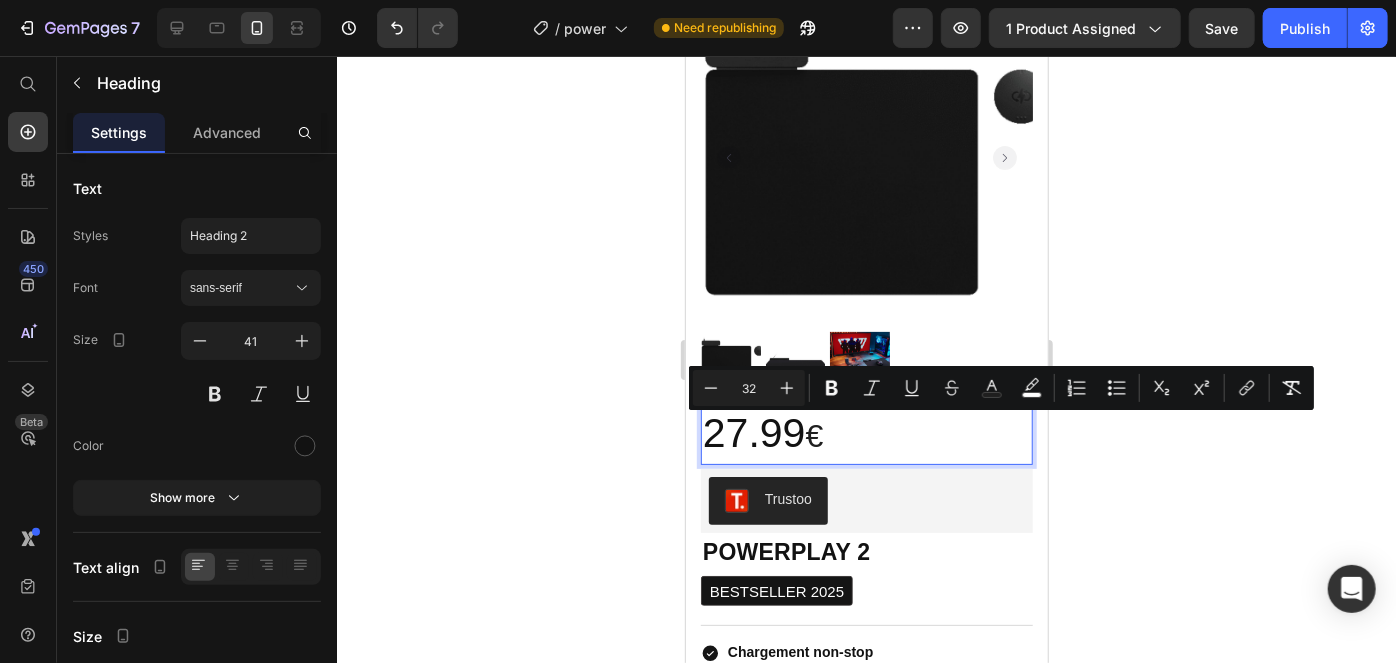 click 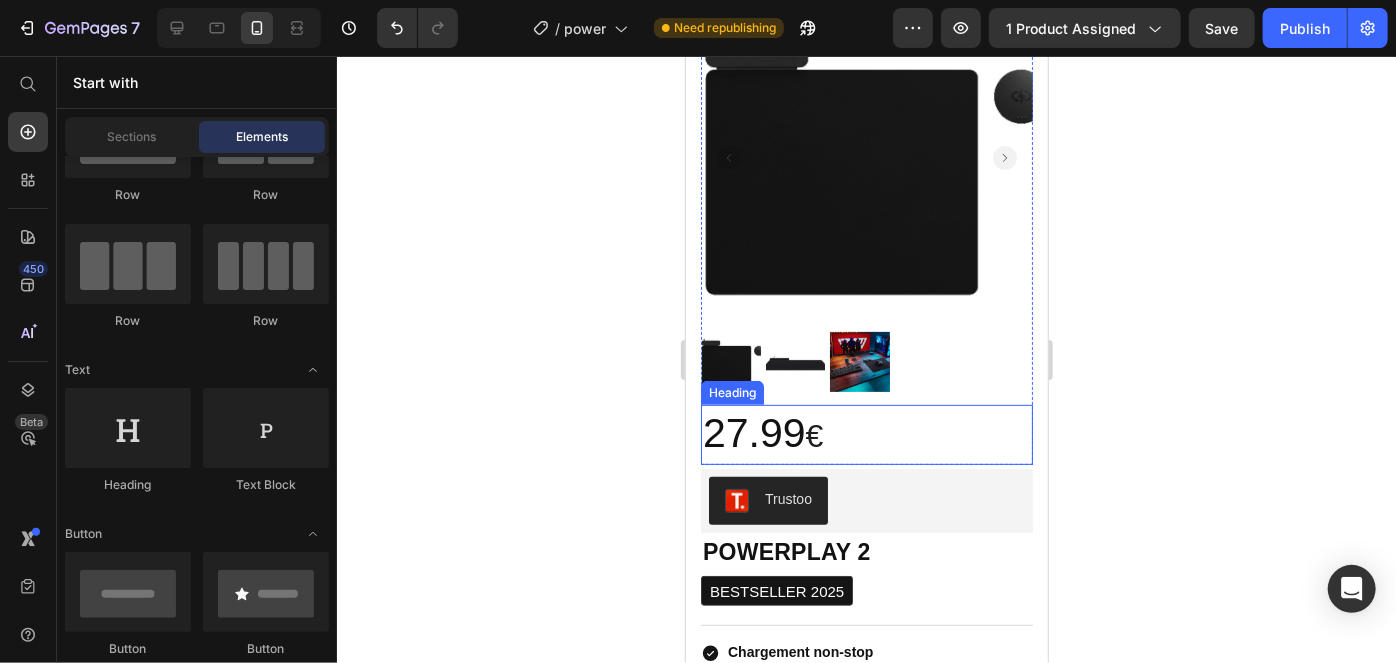 click on "27.99 €" at bounding box center [866, 434] 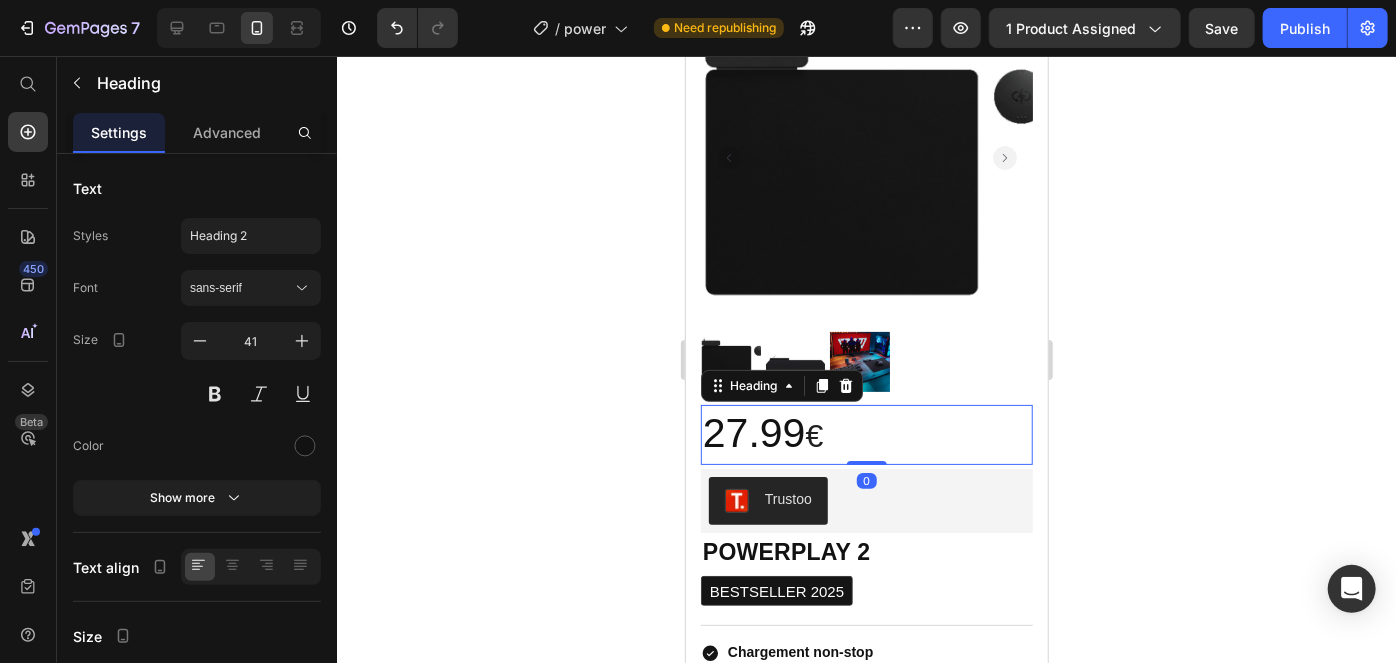 click on "27.99 €" at bounding box center [866, 434] 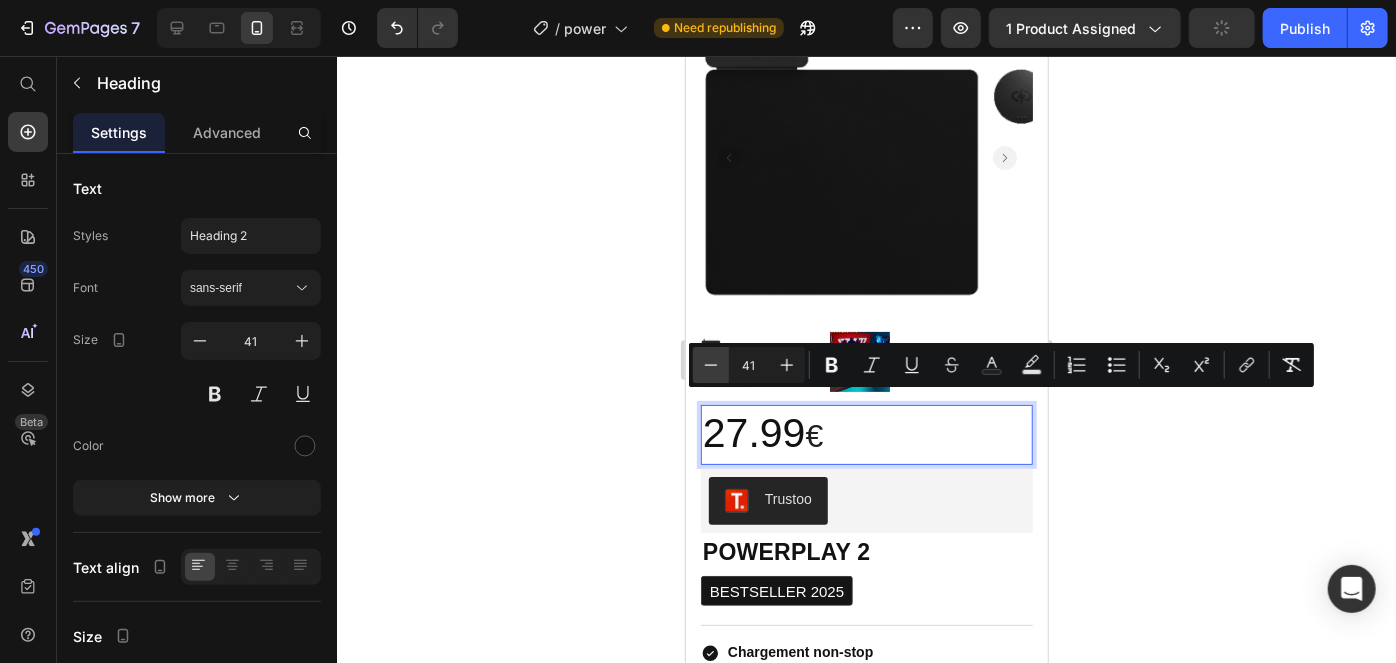 click 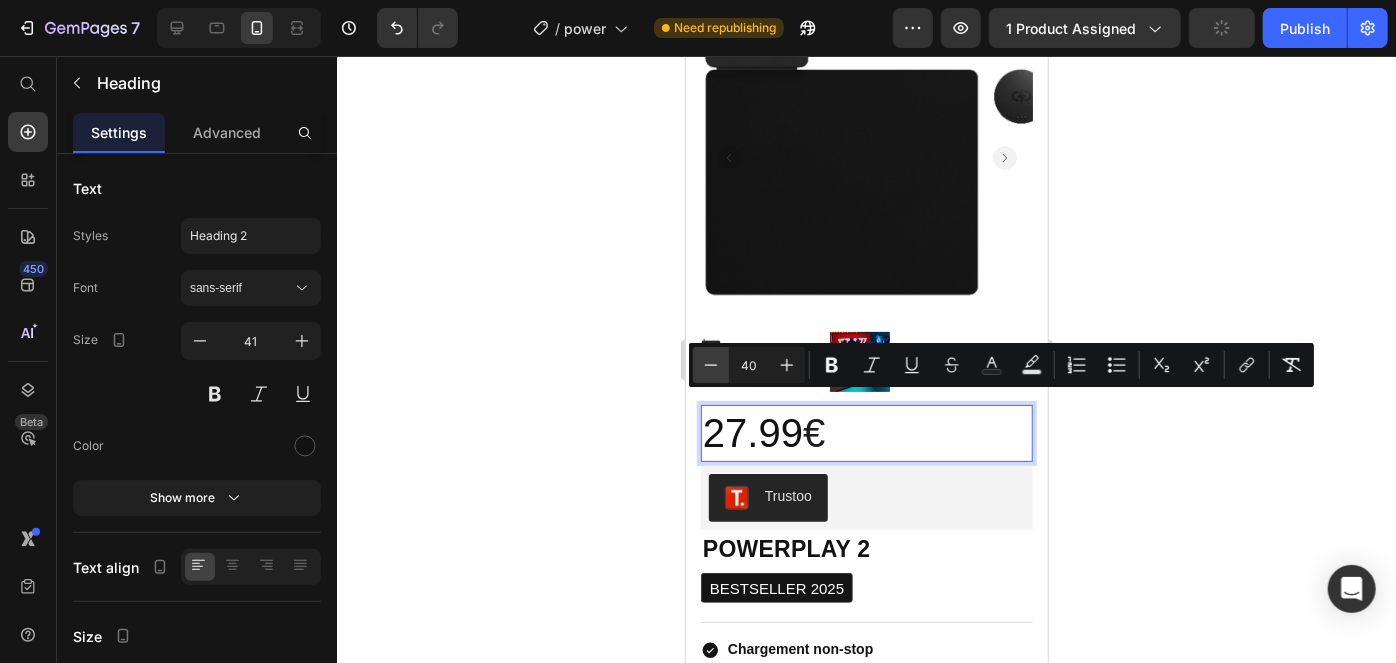 click 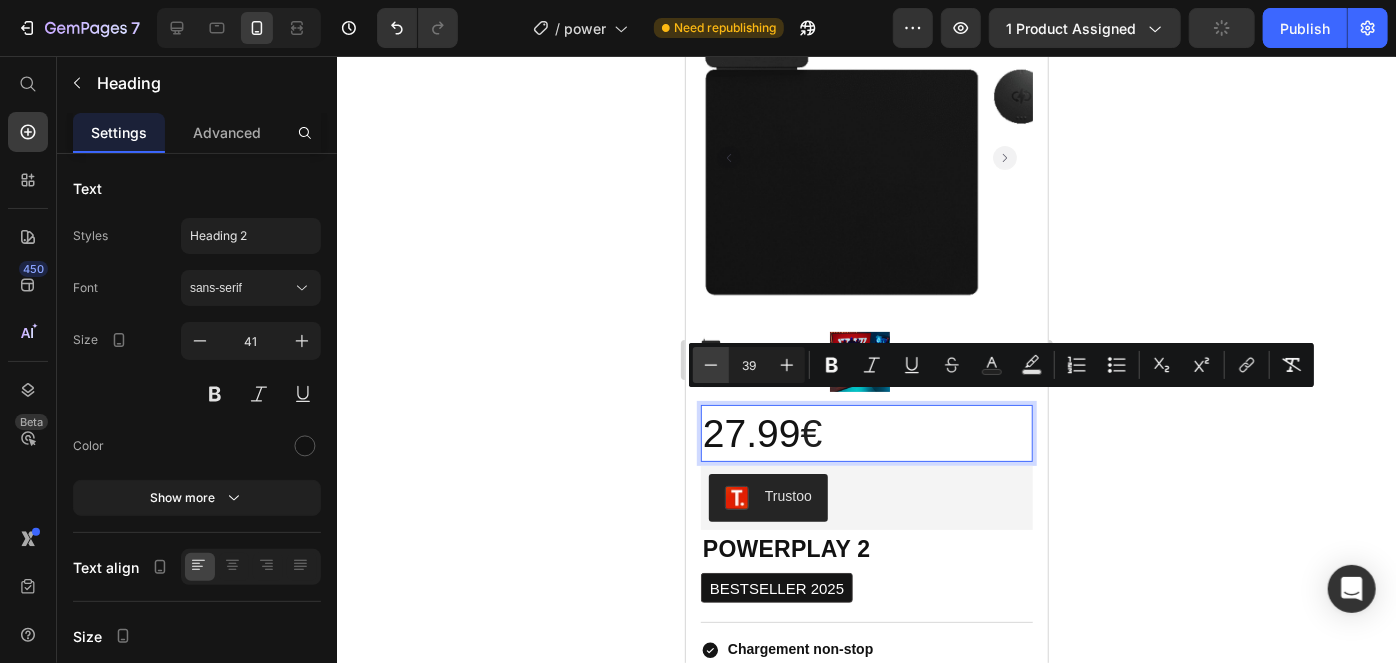 click 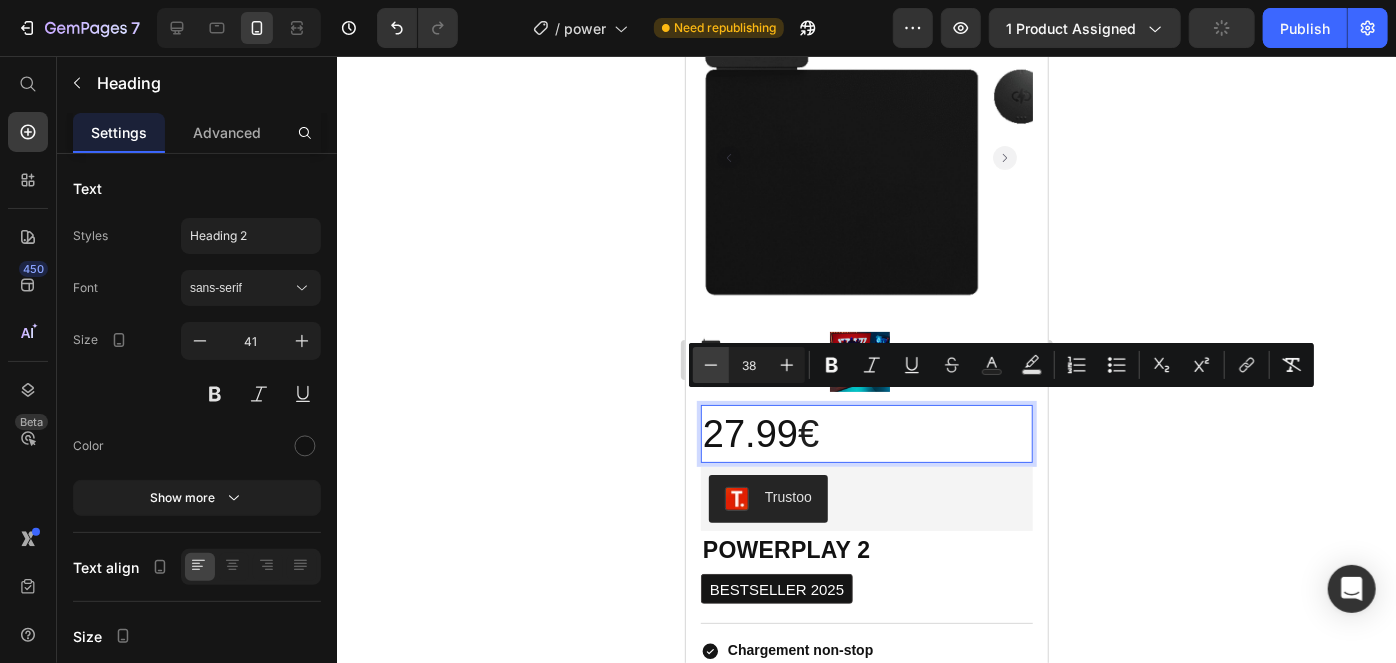 click 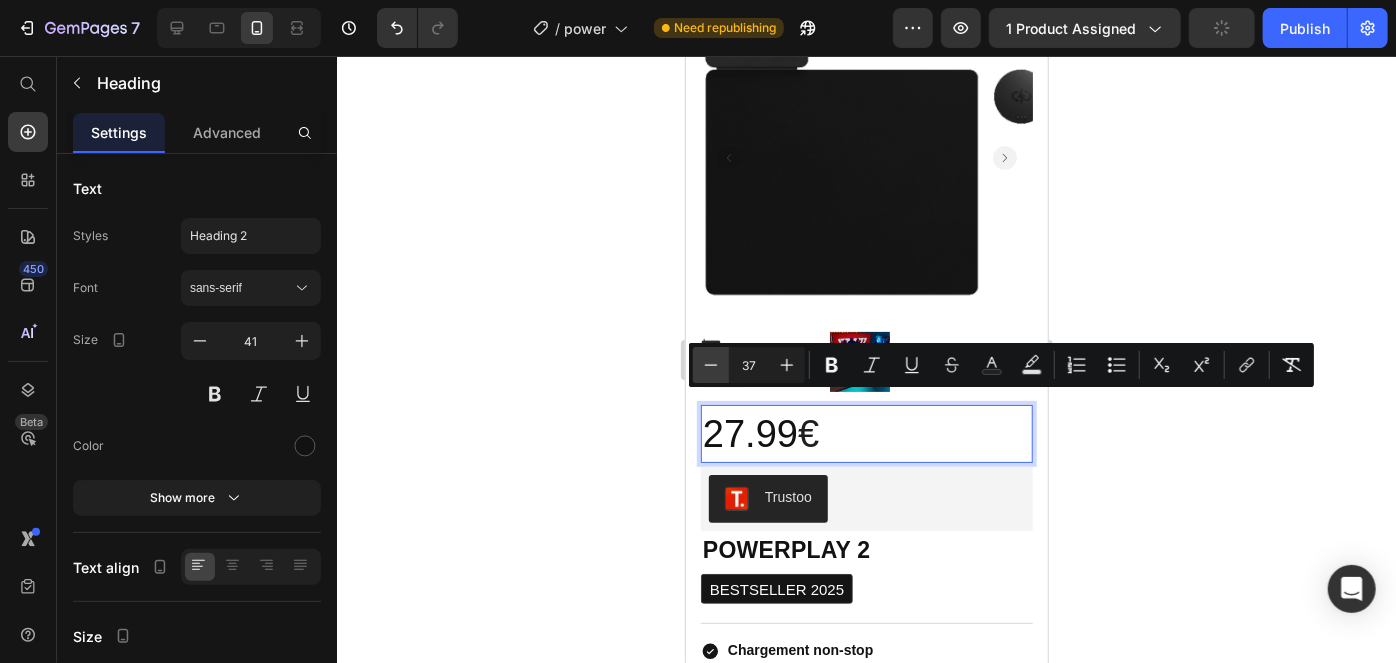 click 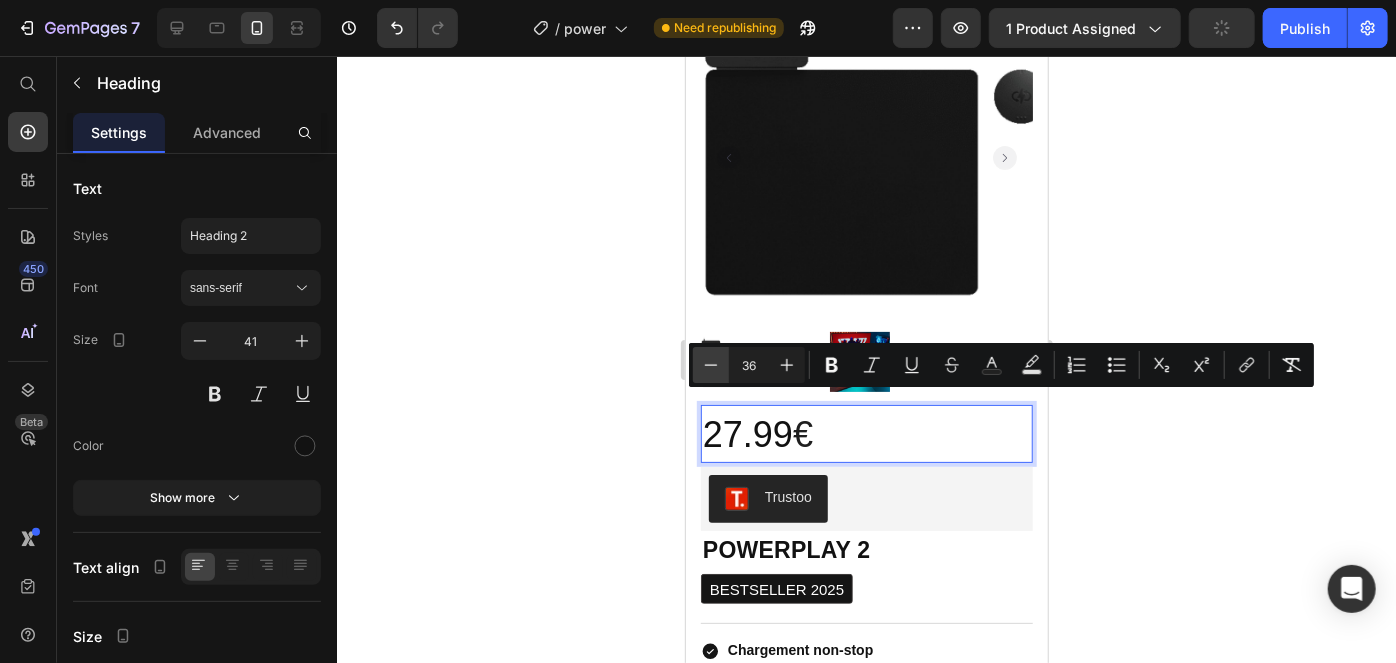 click 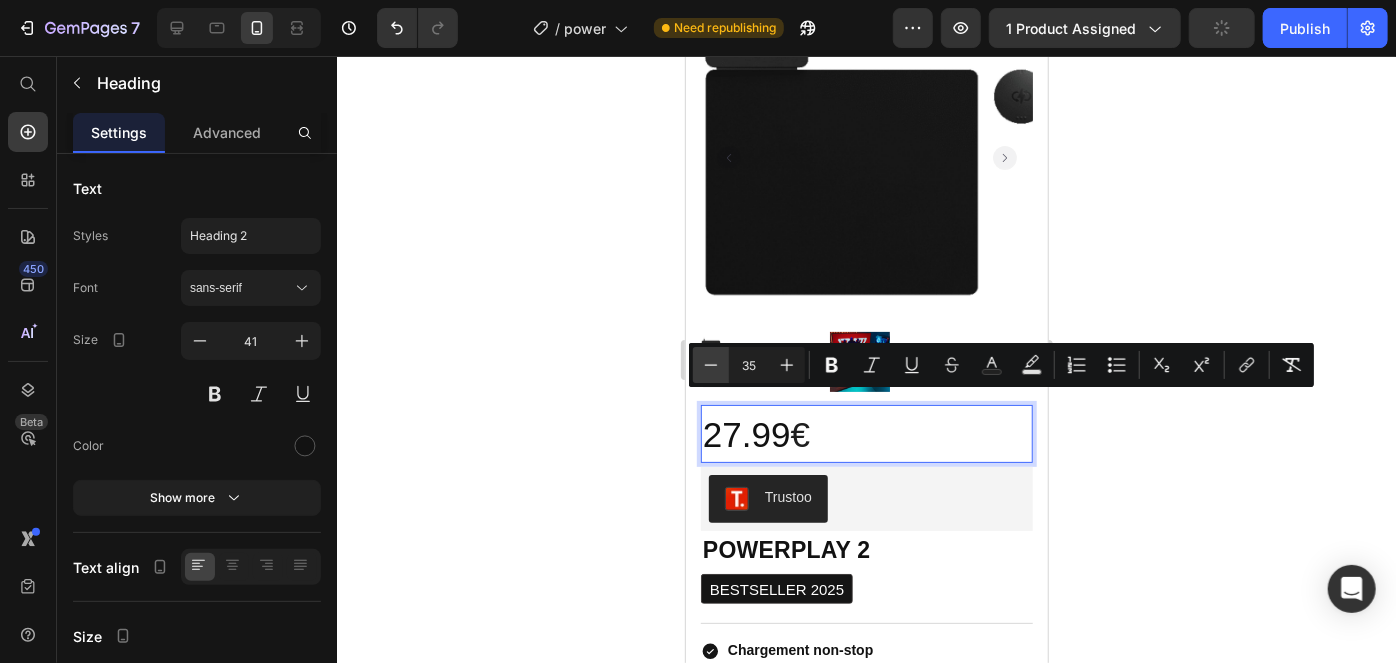 click 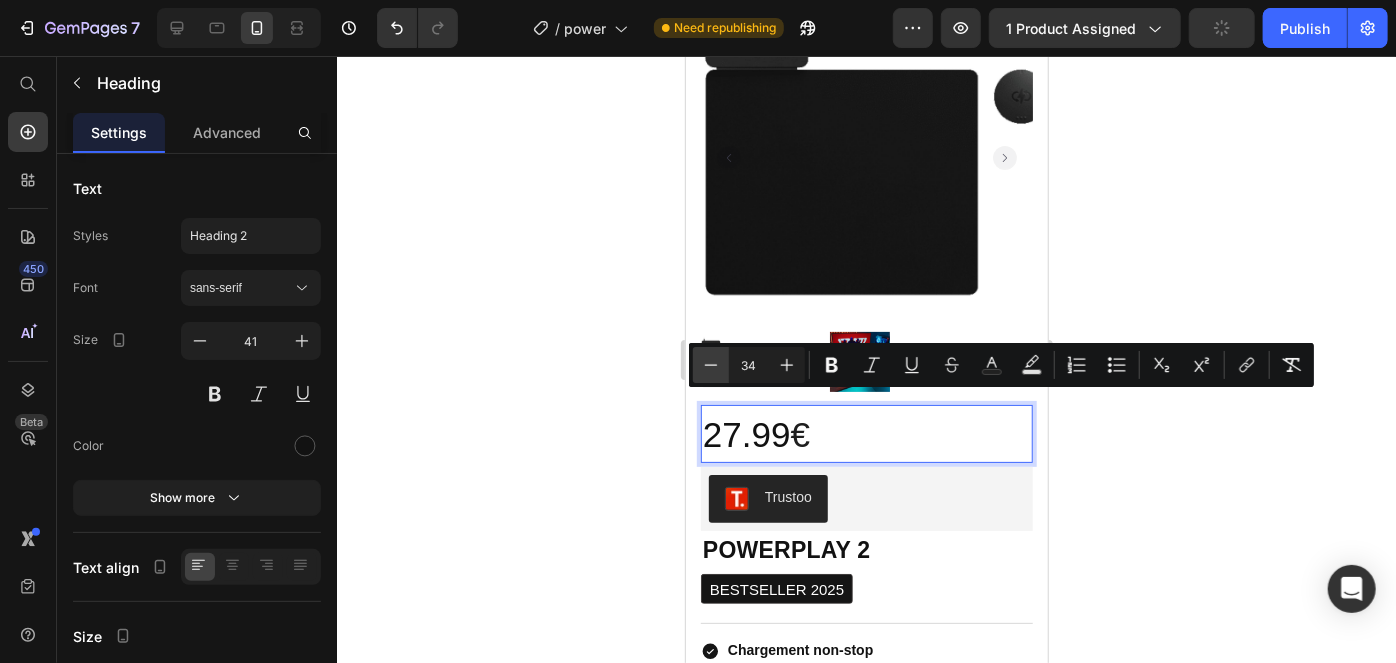 click 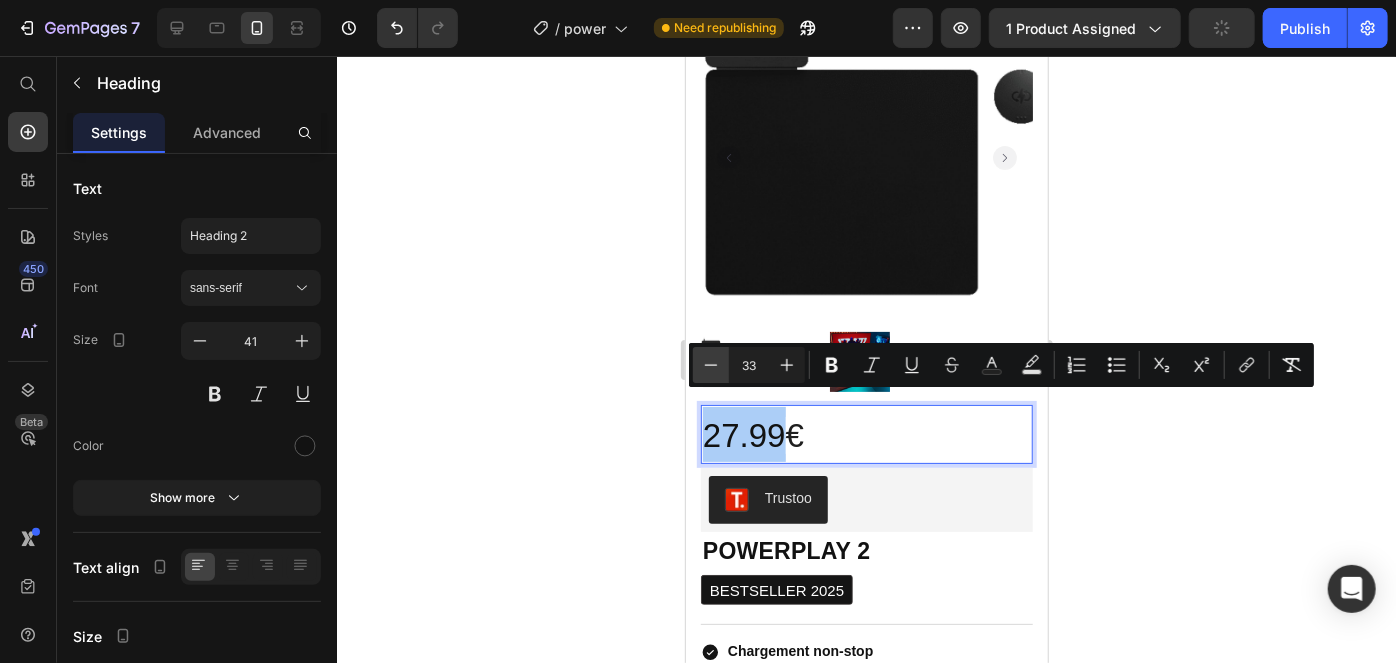 click 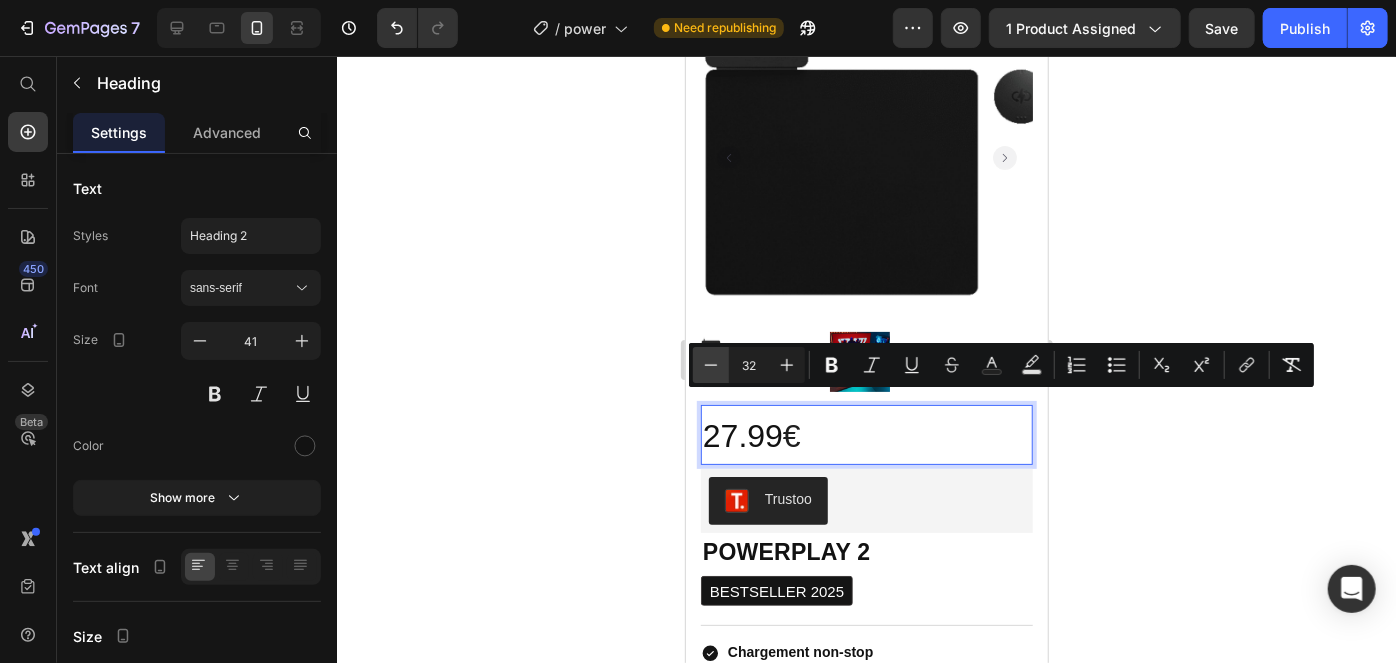click 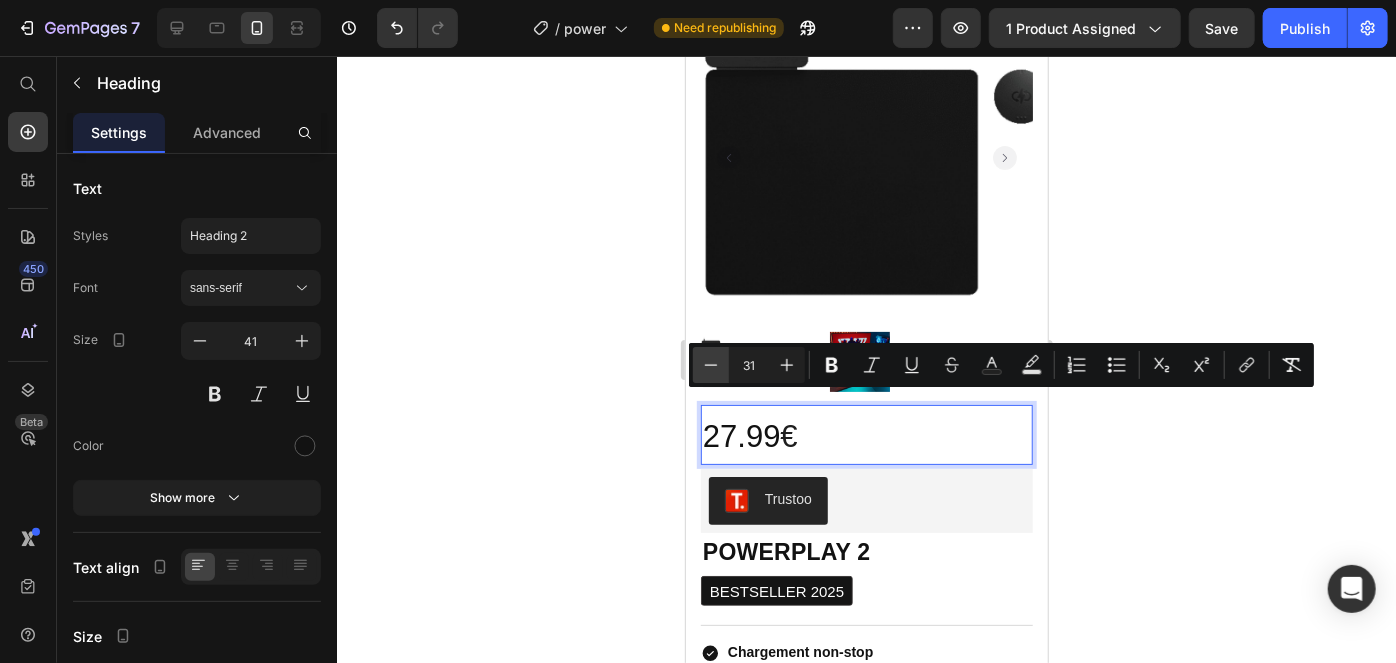 click 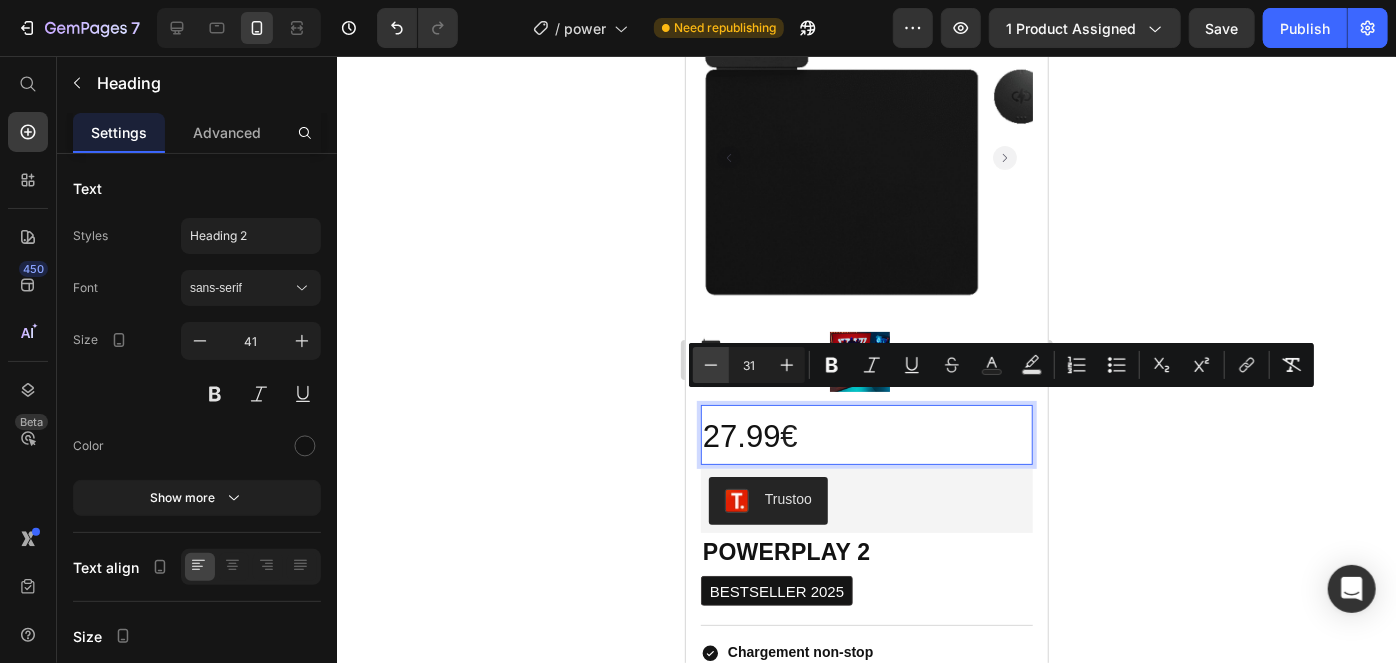 type on "30" 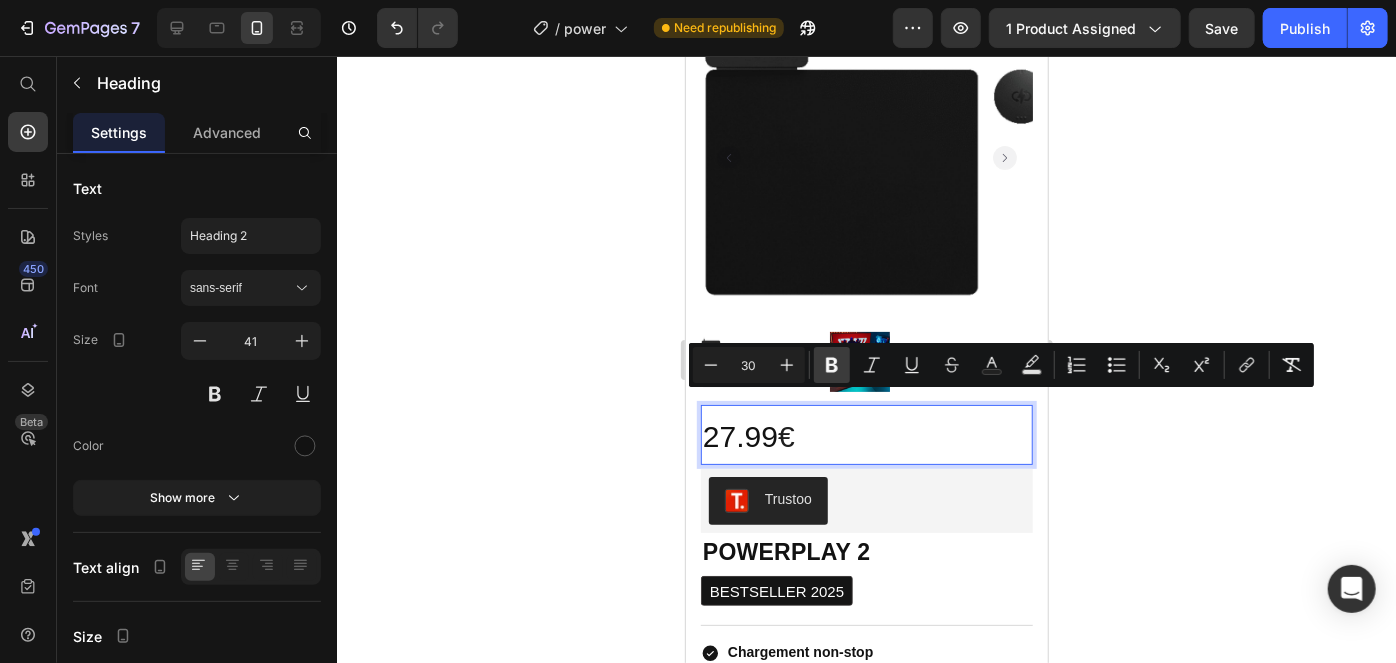 click 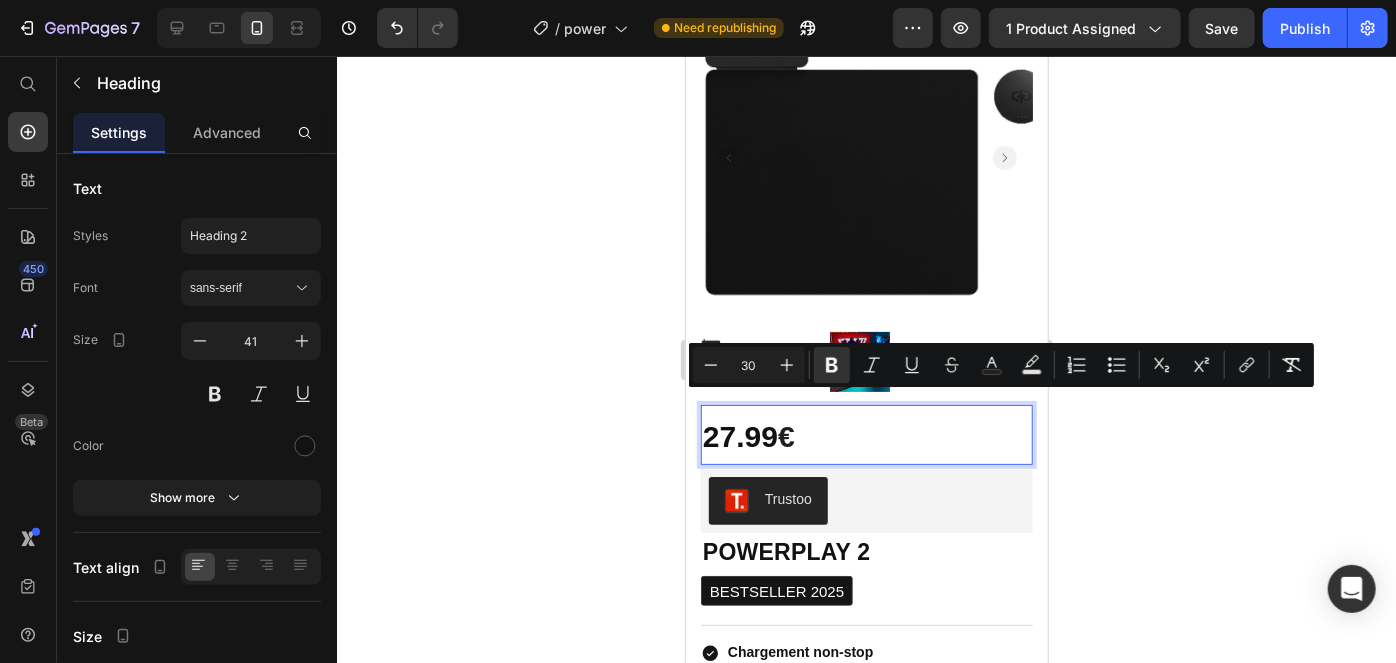 drag, startPoint x: 549, startPoint y: 467, endPoint x: 26, endPoint y: 355, distance: 534.8579 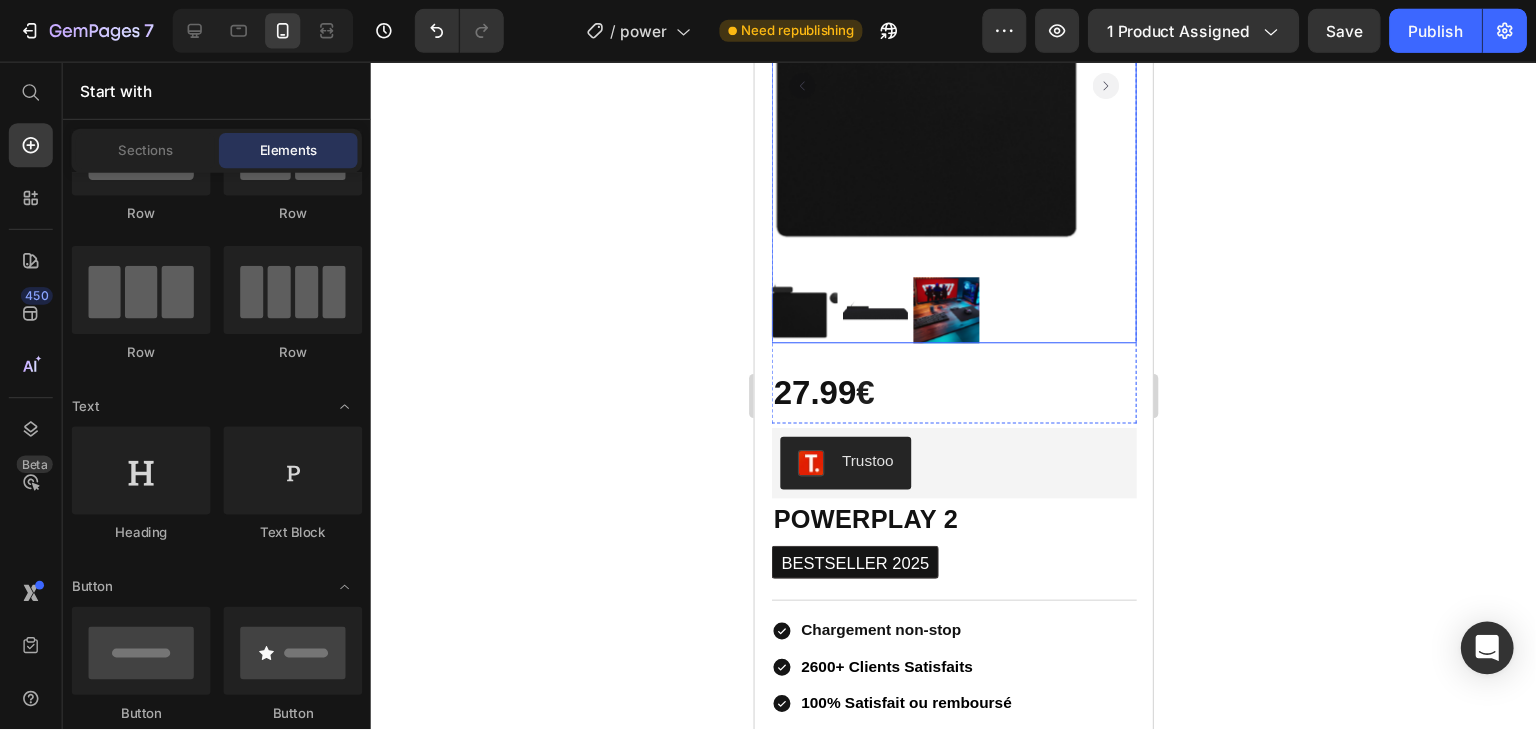 scroll, scrollTop: 149, scrollLeft: 0, axis: vertical 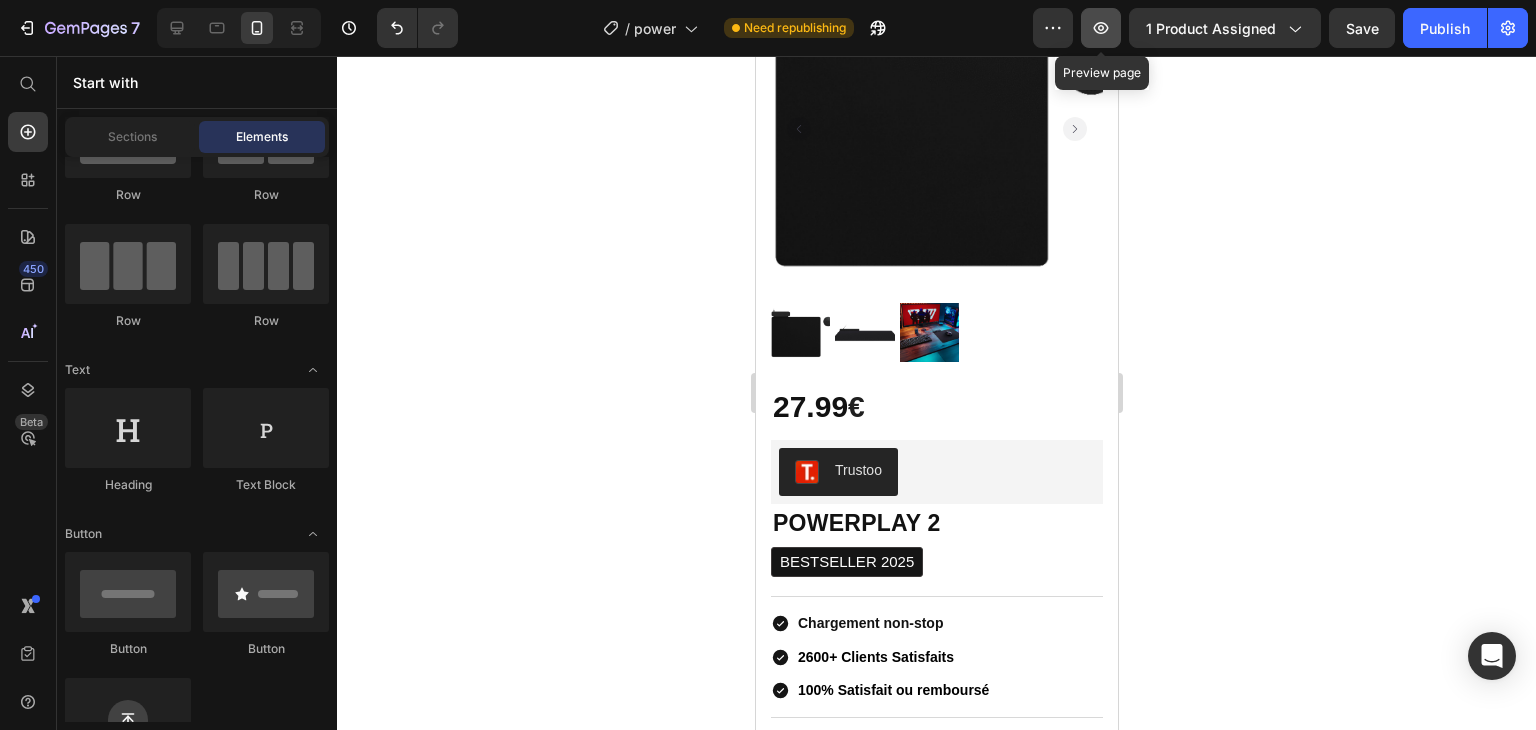 click 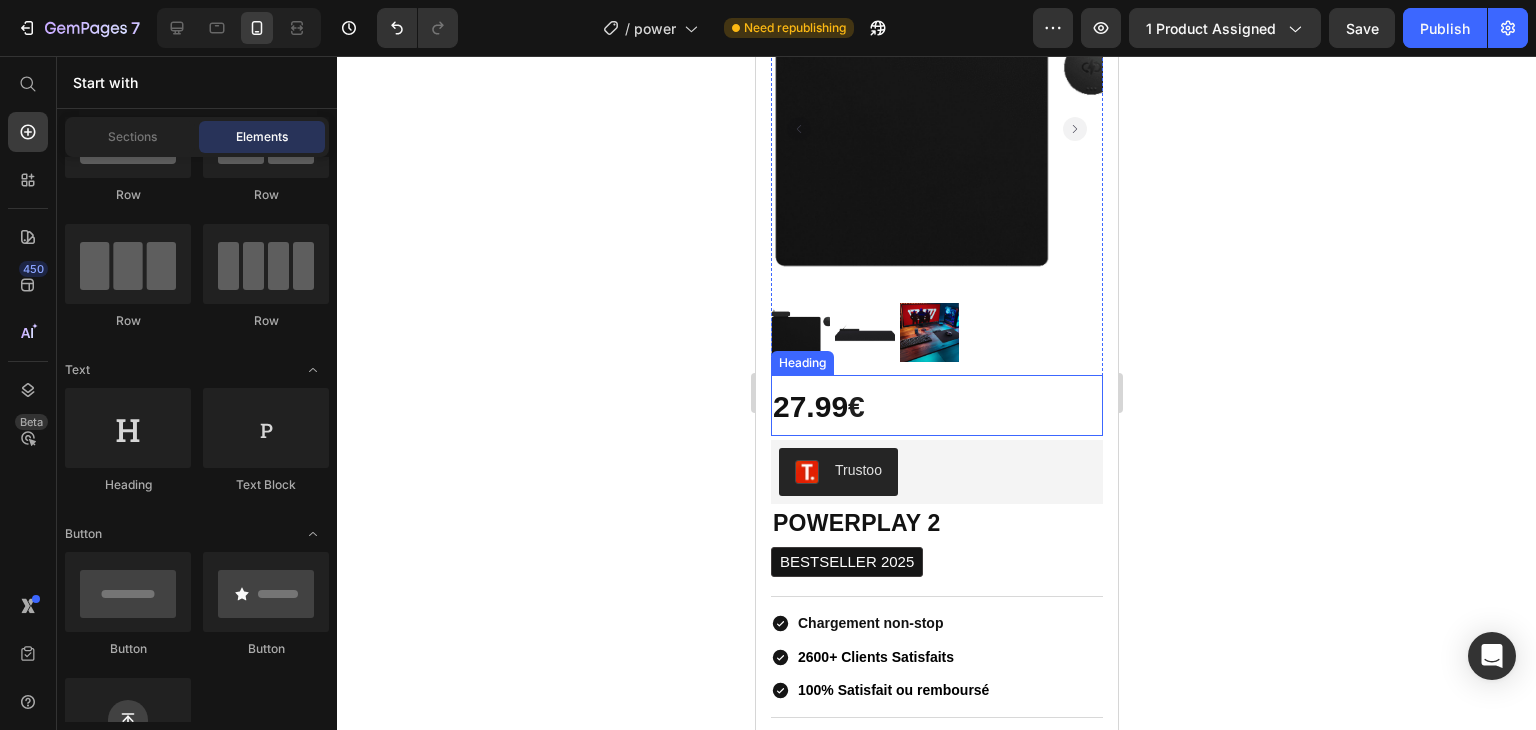 click on "27.99" at bounding box center (809, 406) 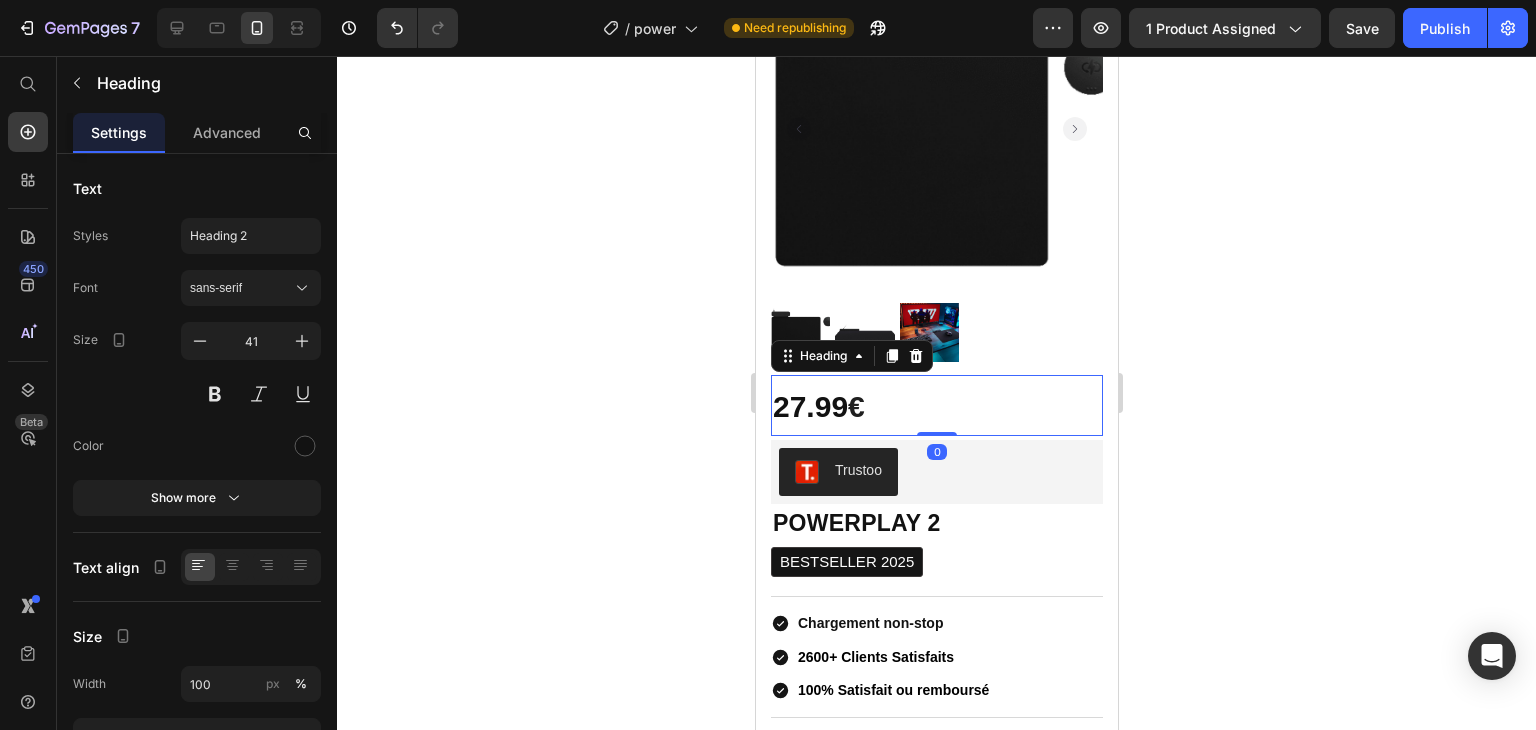 click on "27.99" at bounding box center [809, 406] 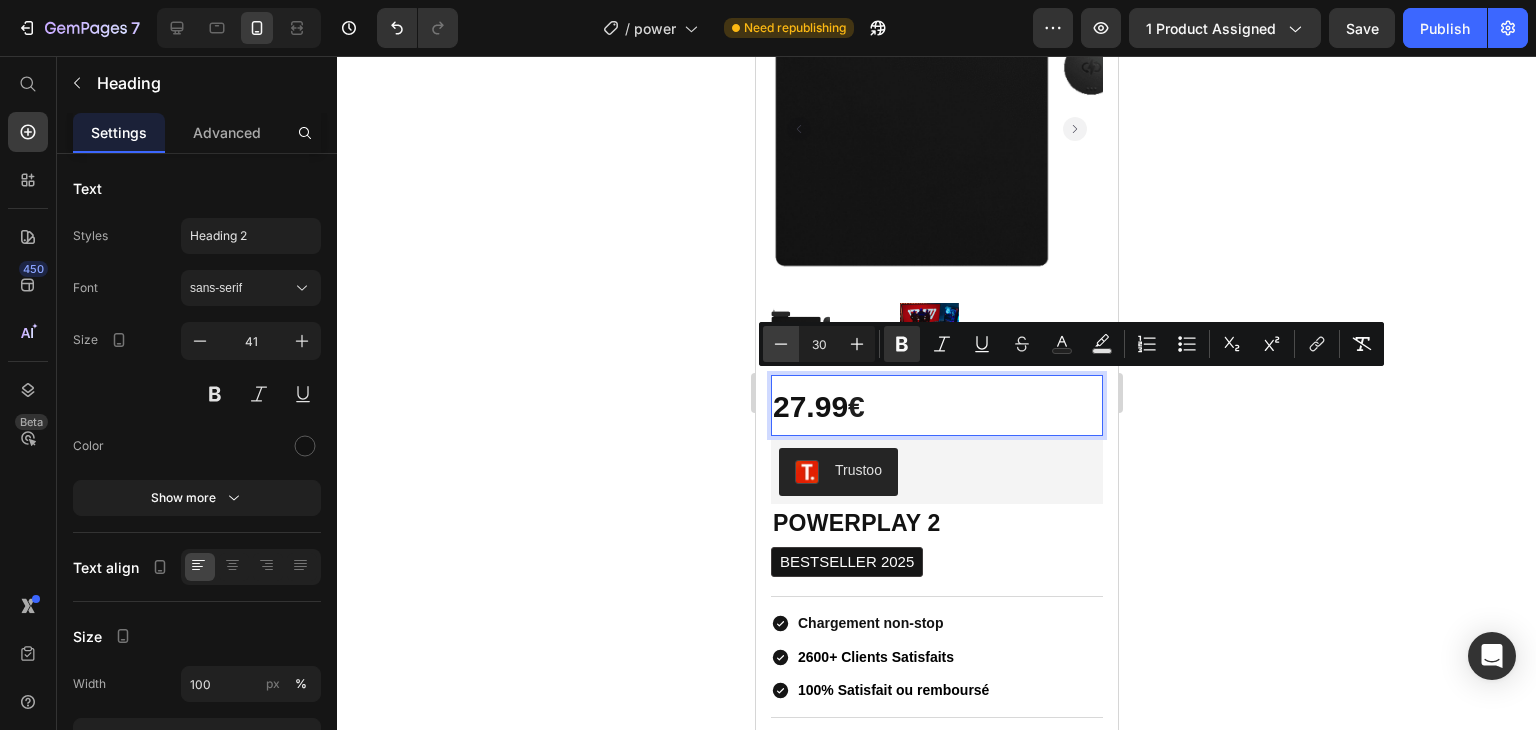 click 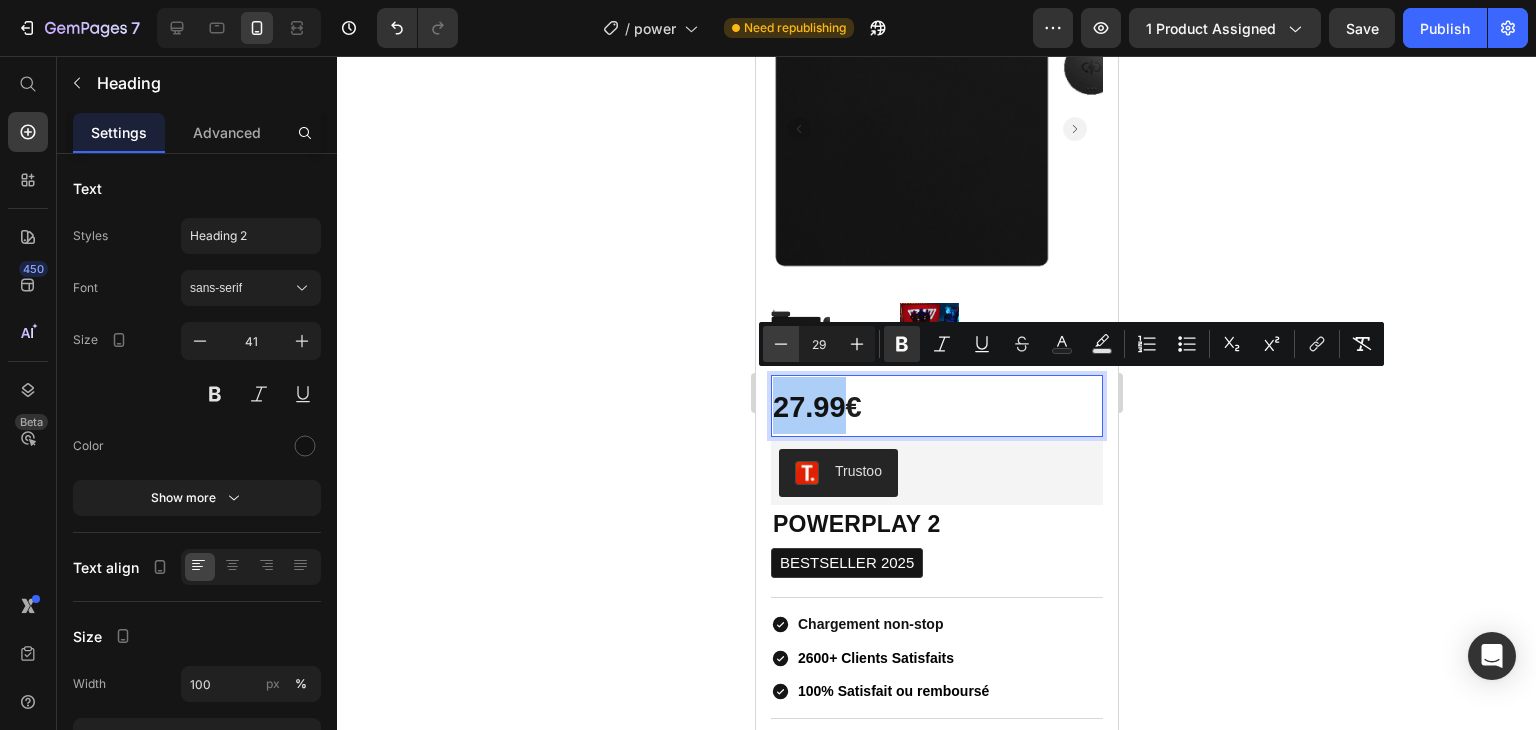 click 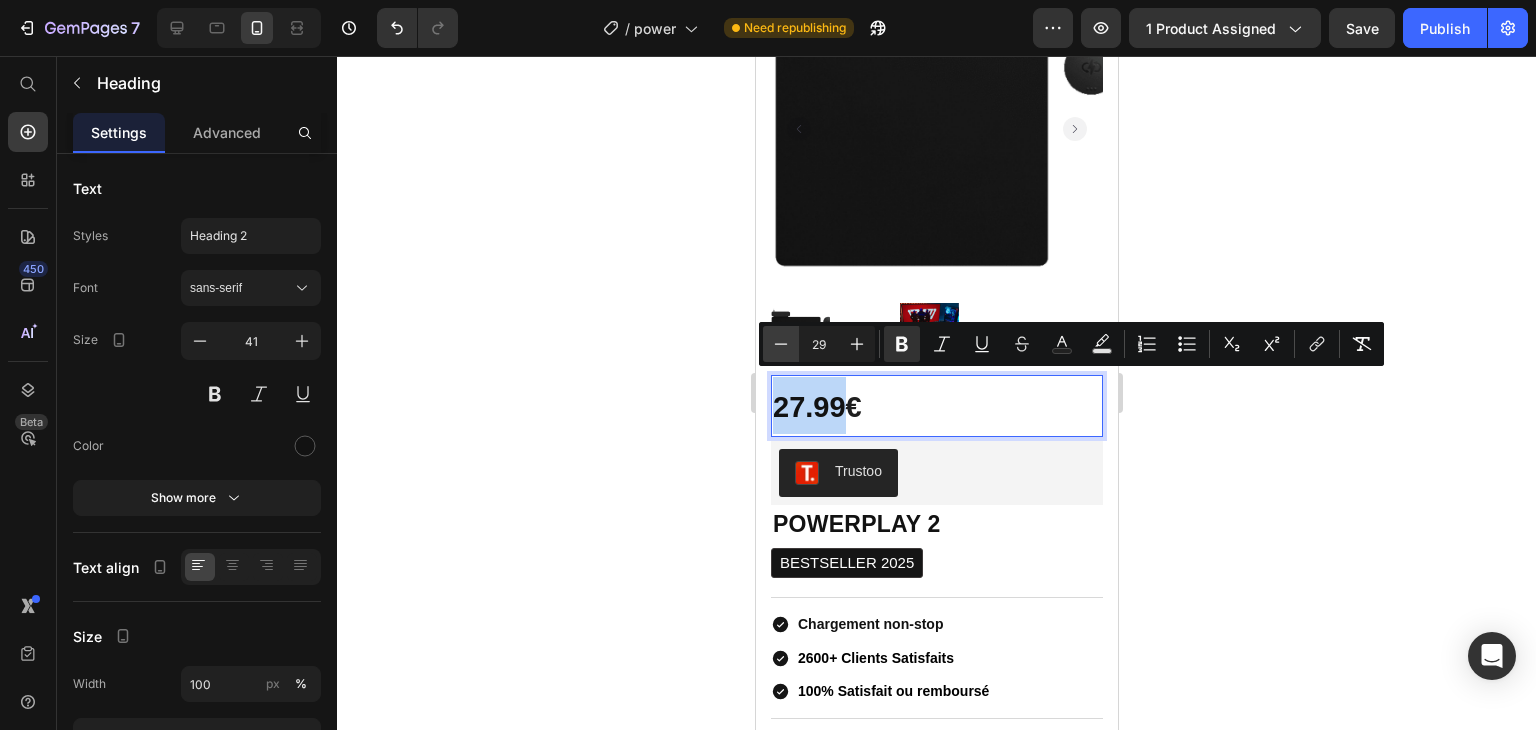 type on "28" 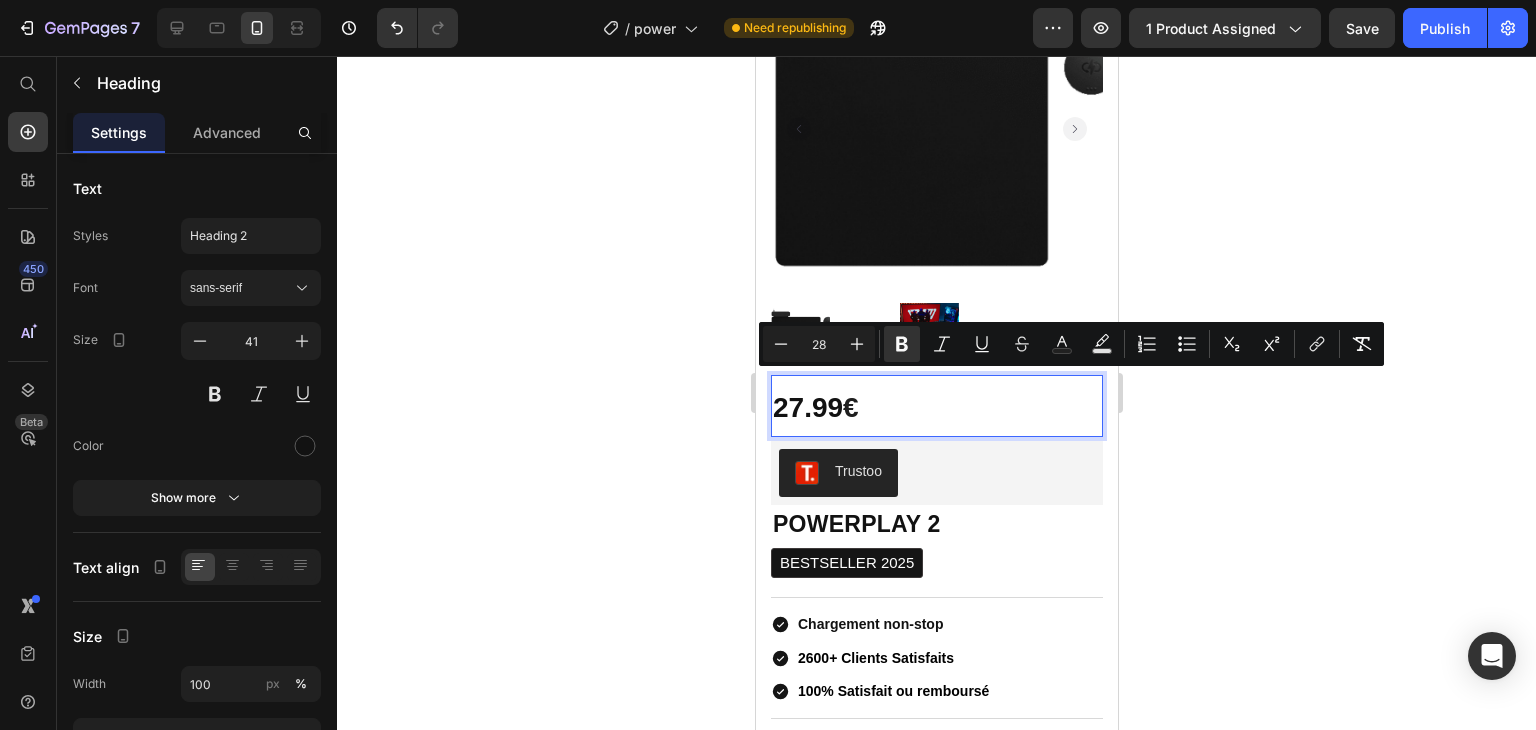 click on "Preview 1 product assigned  Save   Publish" at bounding box center [1280, 28] 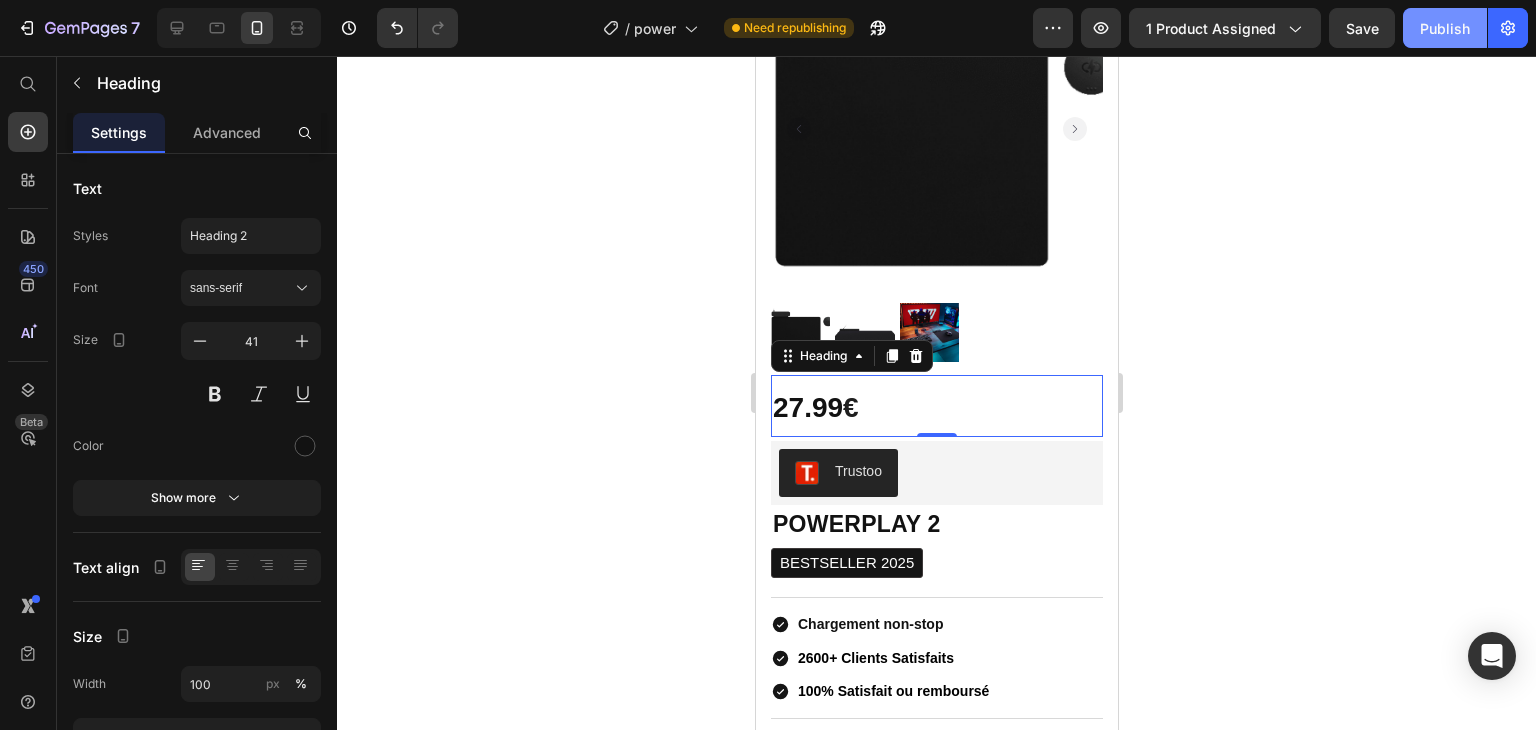 click on "Publish" at bounding box center [1445, 28] 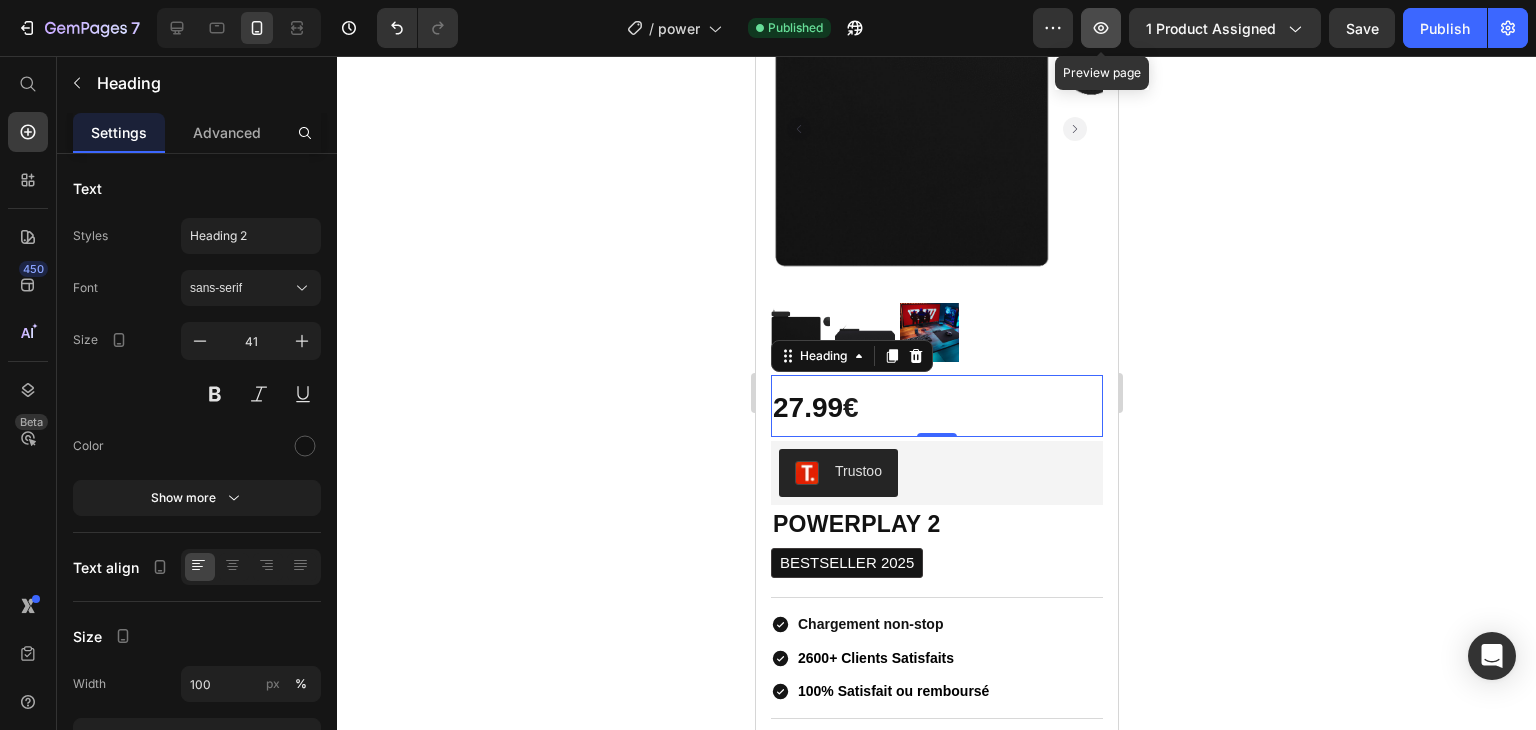 click 